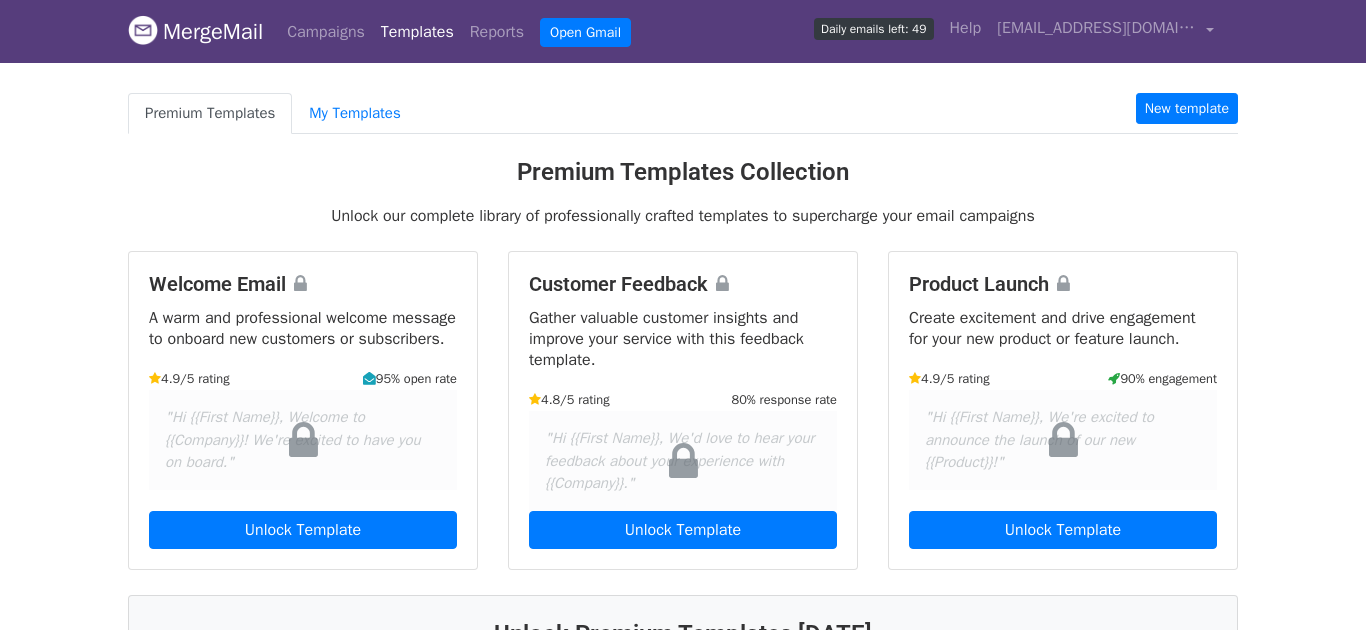 scroll, scrollTop: 0, scrollLeft: 0, axis: both 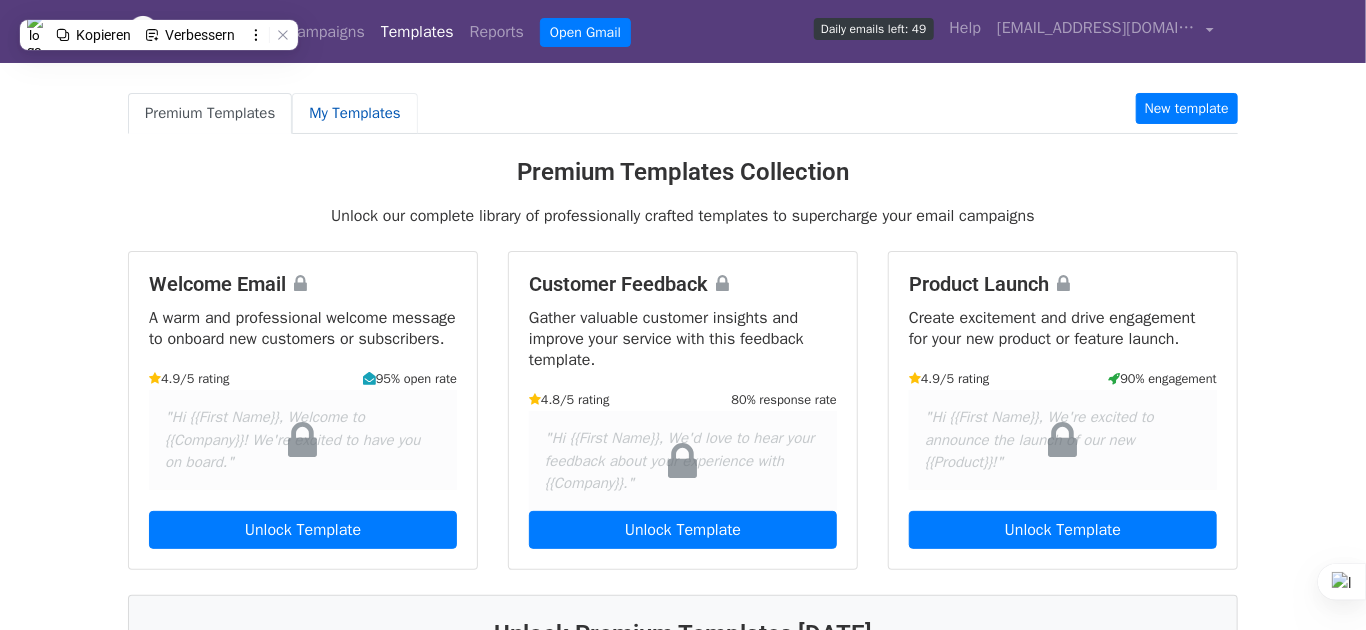 click on "My Templates" at bounding box center [354, 113] 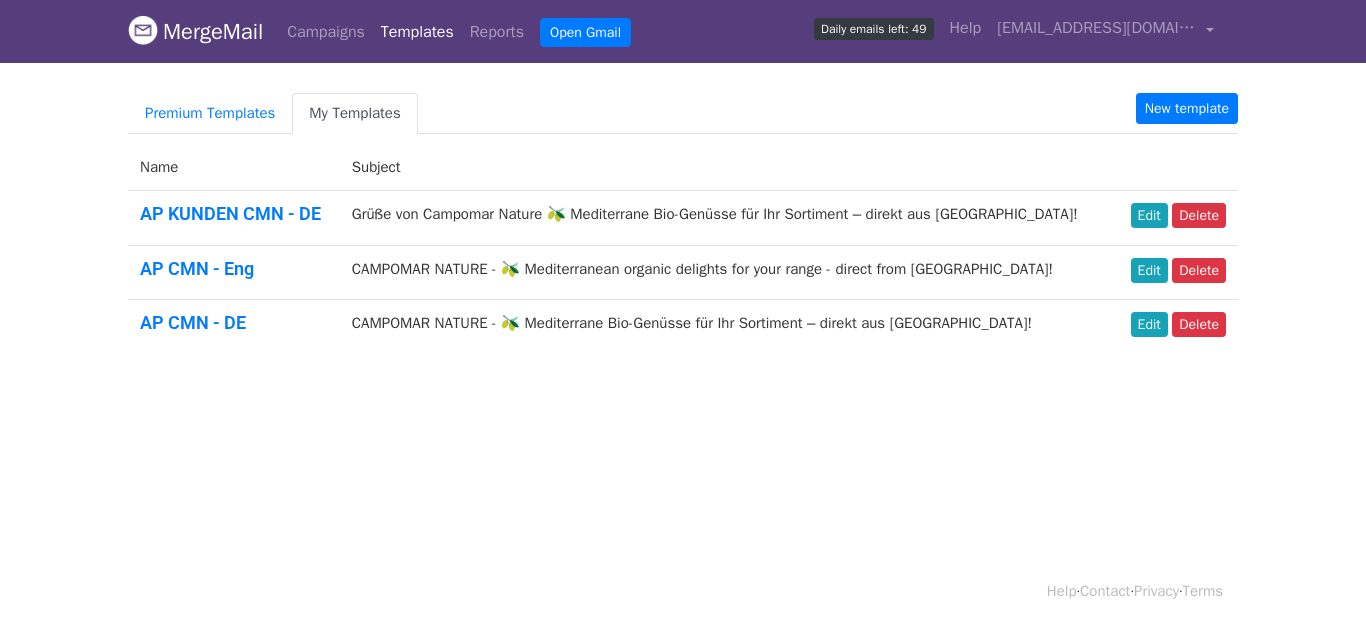 click on "New template" at bounding box center (1187, 108) 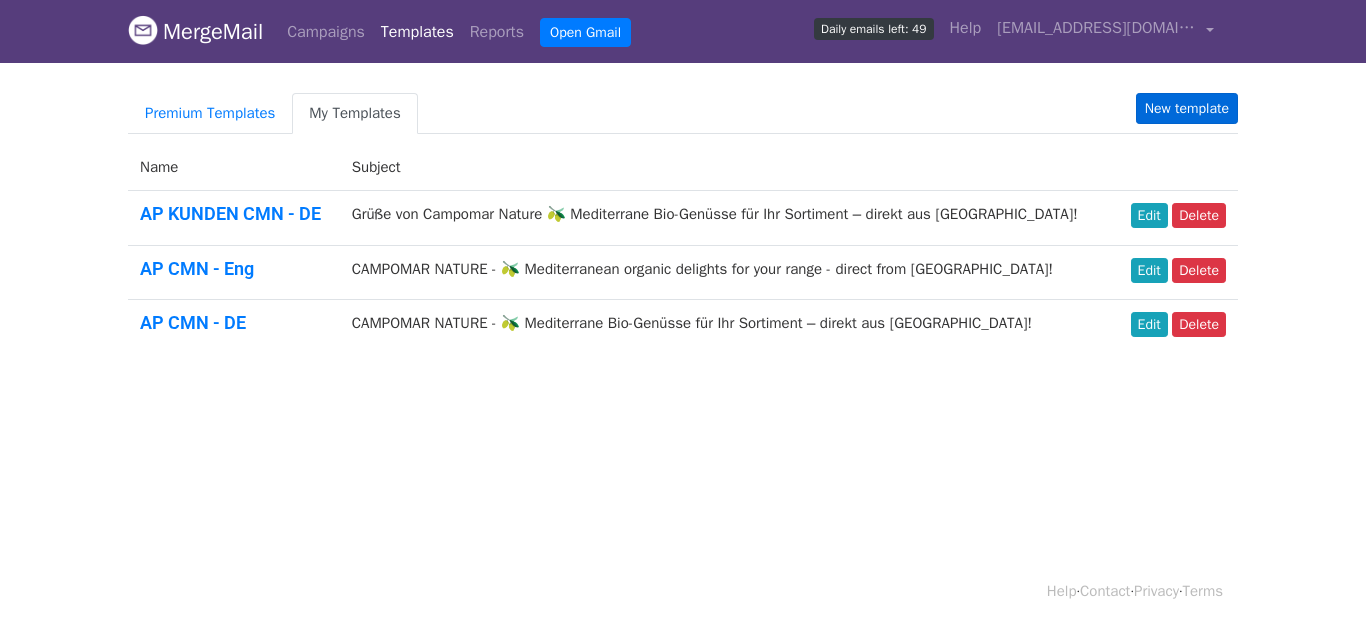 scroll, scrollTop: 0, scrollLeft: 0, axis: both 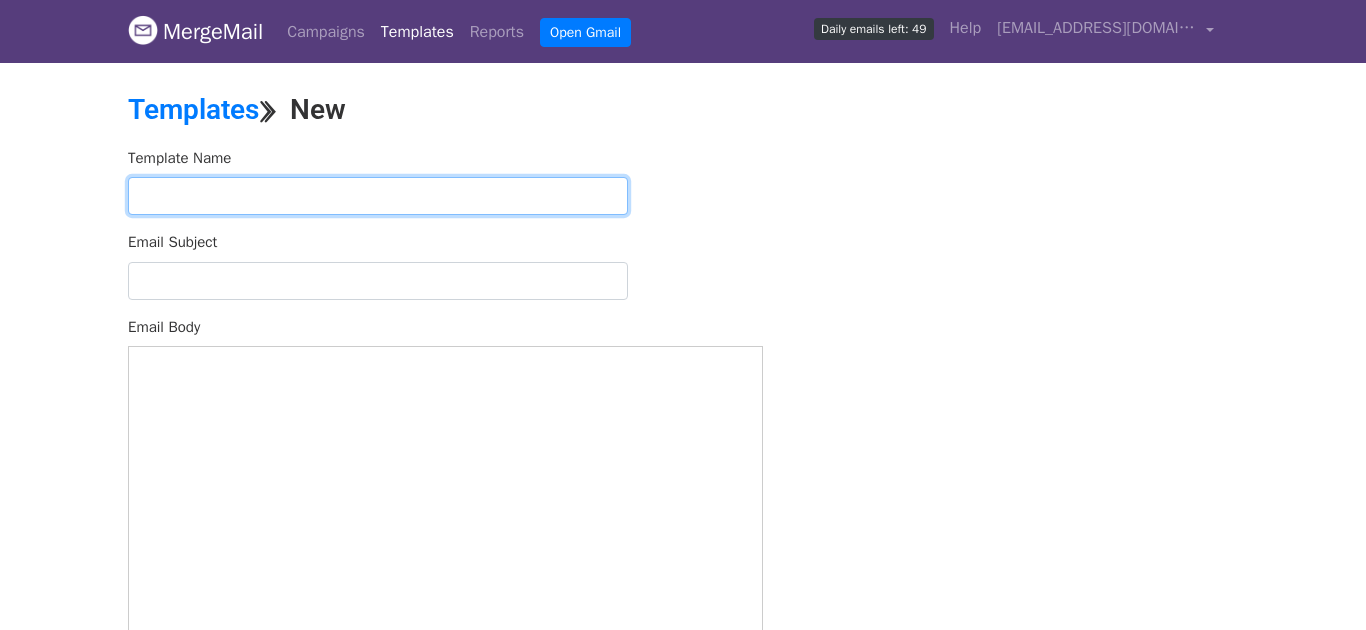 click at bounding box center [378, 196] 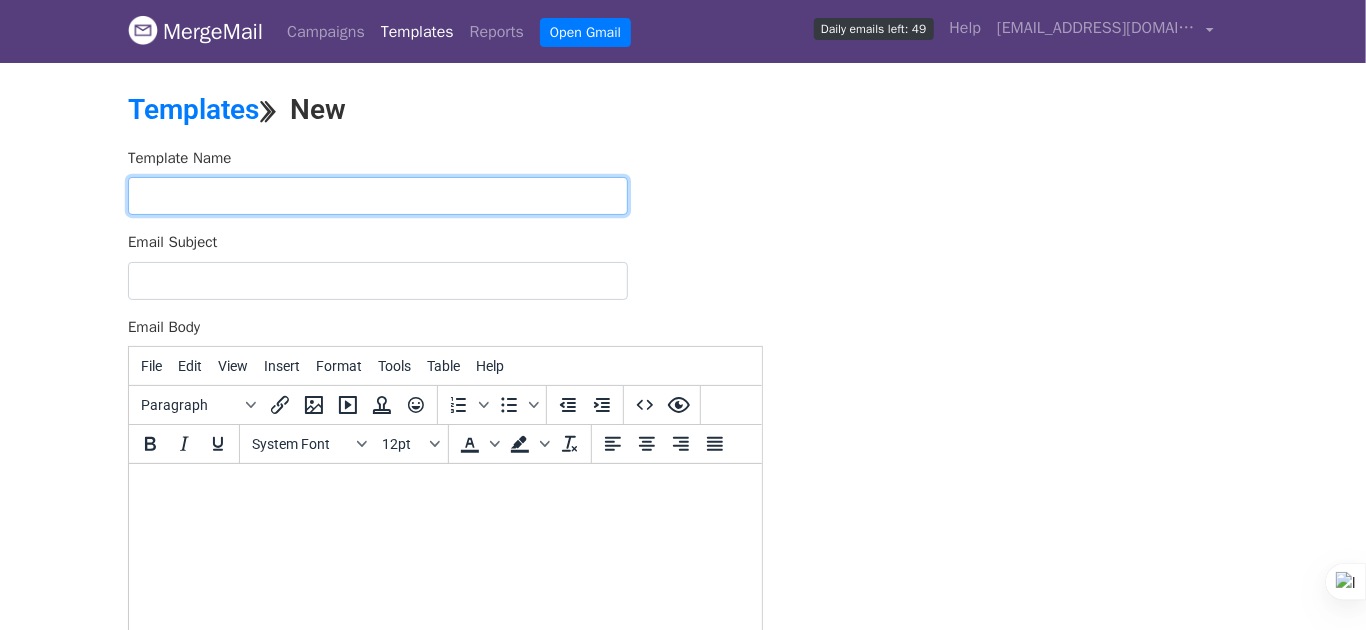 scroll, scrollTop: 0, scrollLeft: 0, axis: both 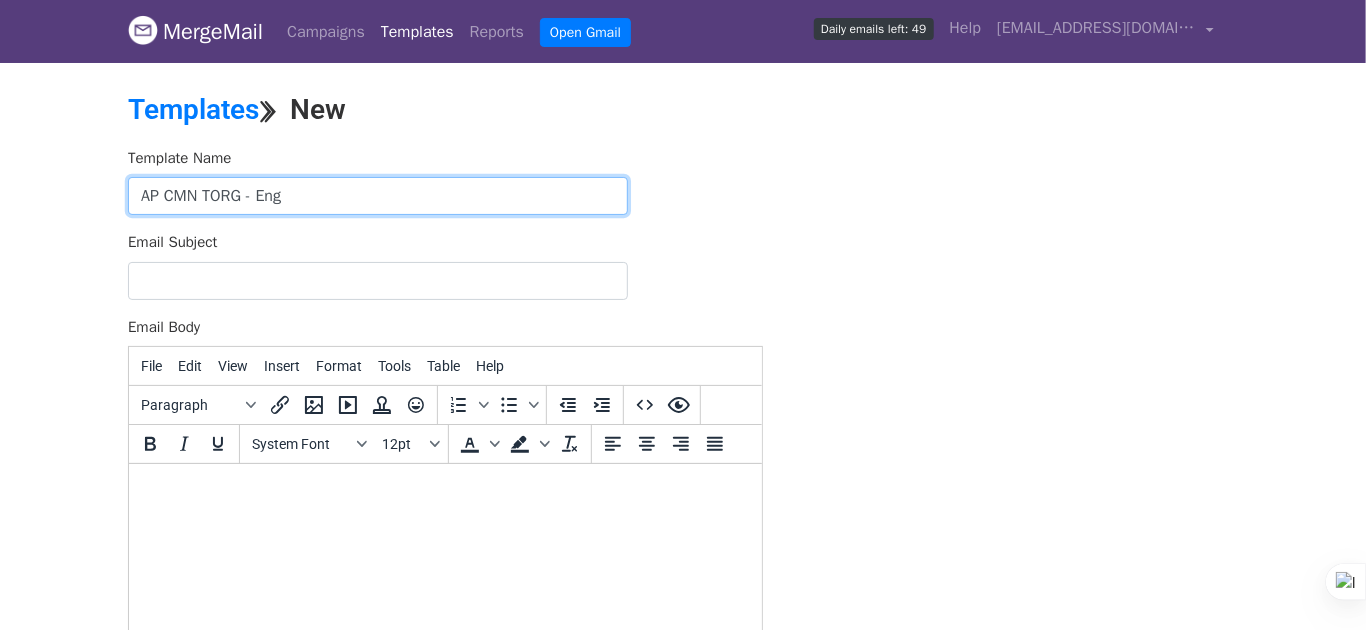 type on "AP CMN TORG - Eng" 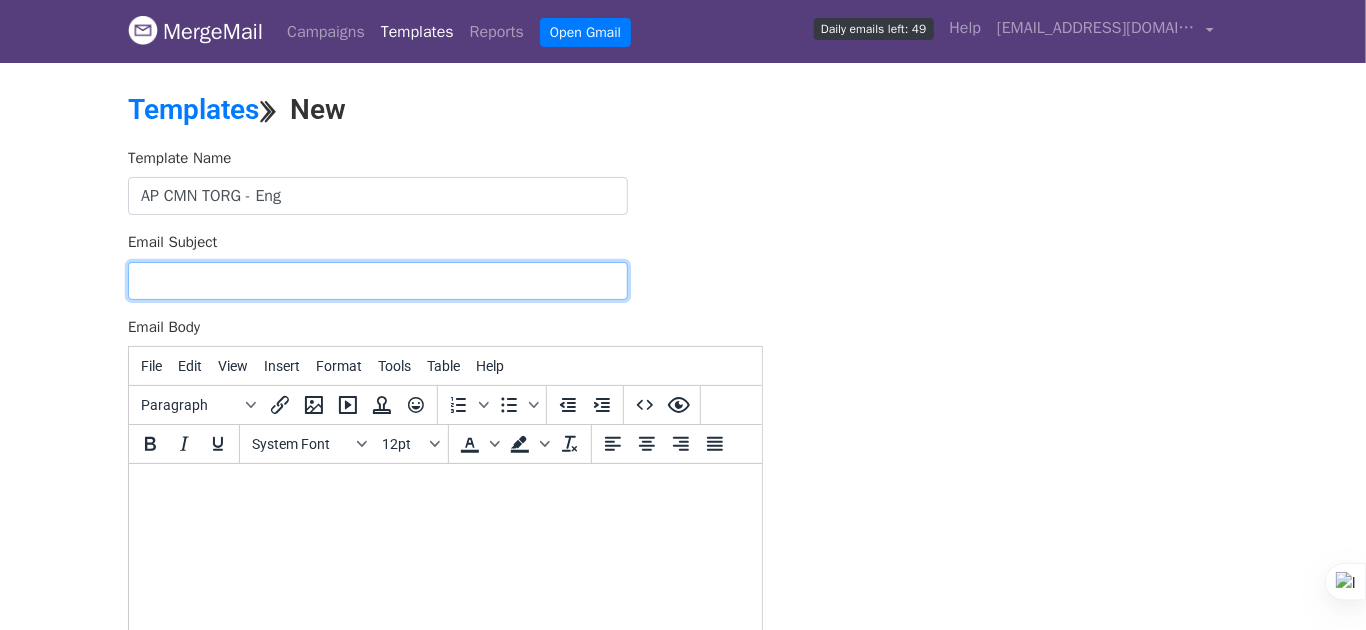 click on "Email Subject" at bounding box center (378, 281) 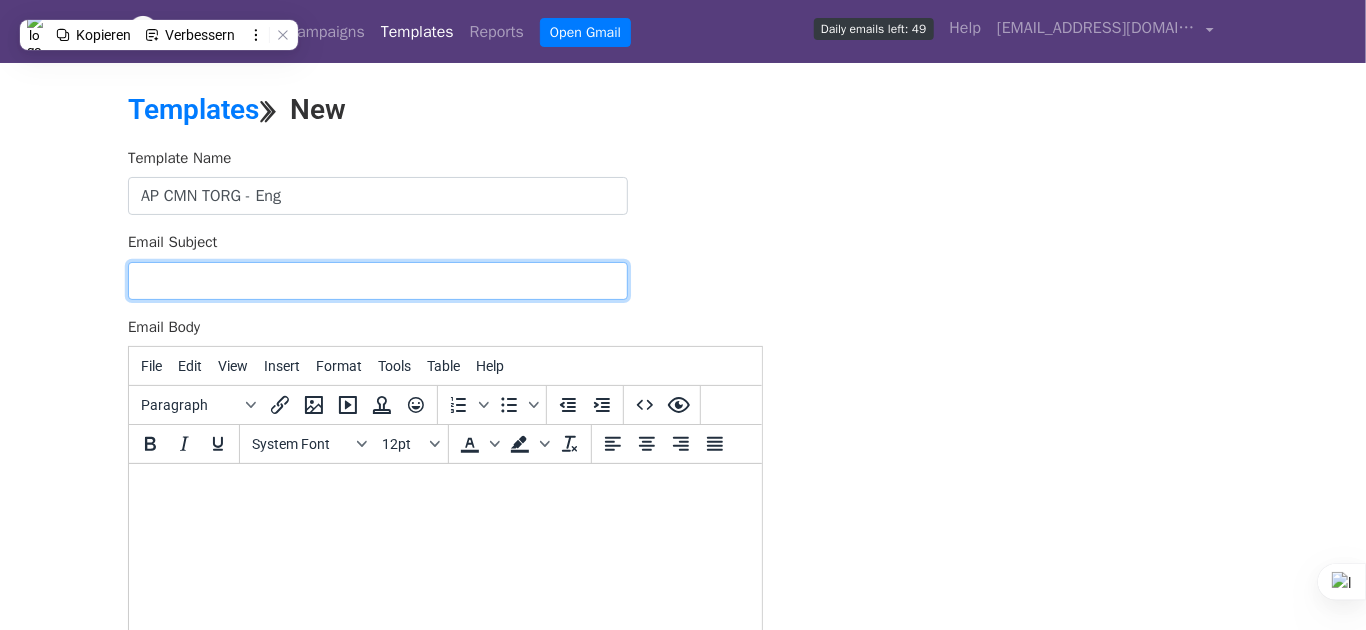 paste on "CAMPOMAR NATURE - 🫒 Mediterranean organic delights for your range - direct from [GEOGRAPHIC_DATA]!" 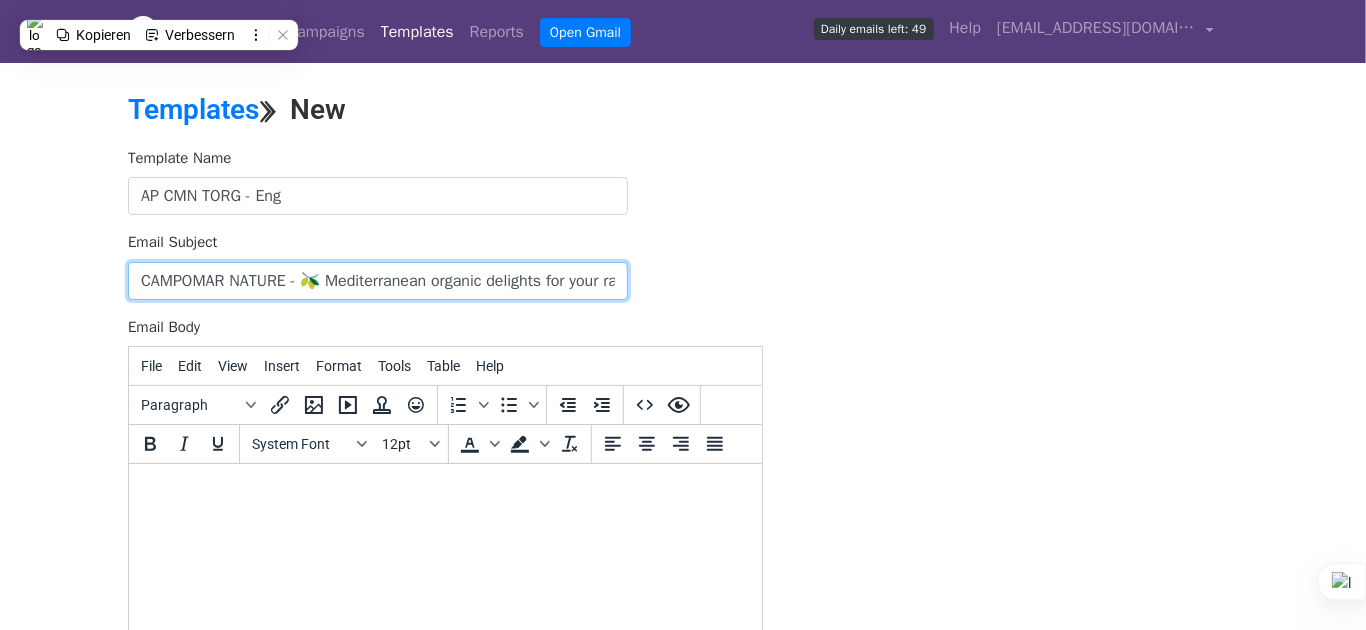 scroll, scrollTop: 0, scrollLeft: 188, axis: horizontal 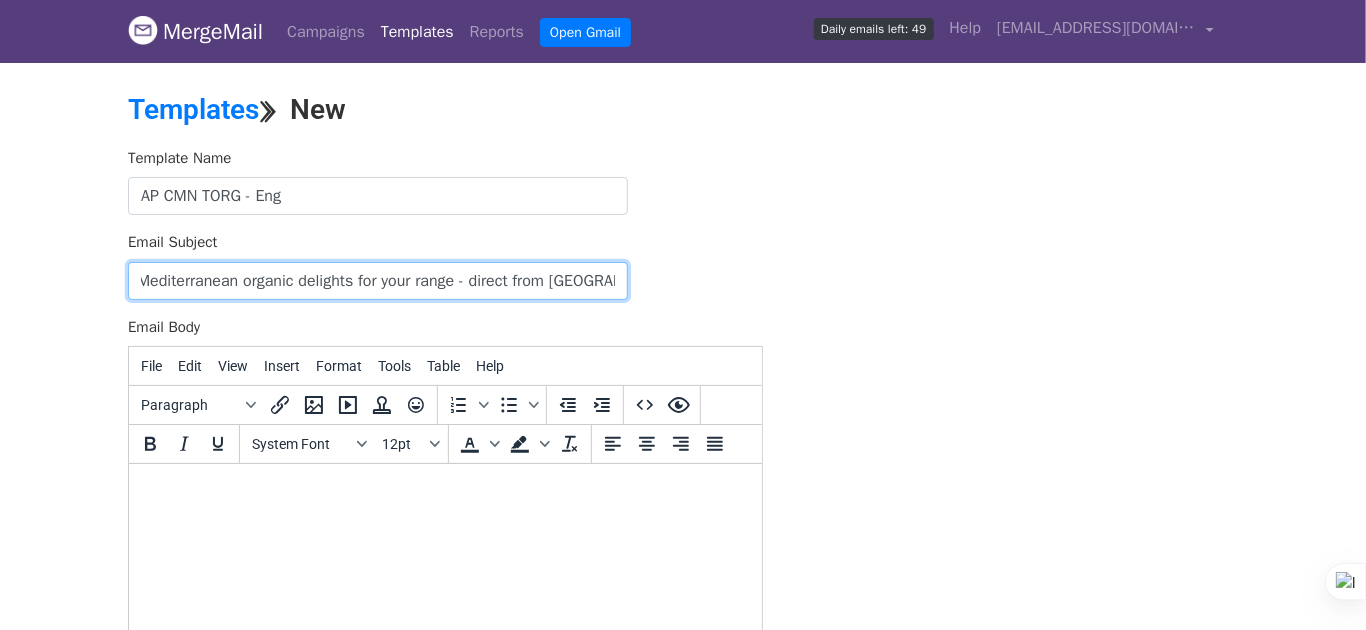 type on "CAMPOMAR NATURE - 🫒 Mediterranean organic delights for your range - direct from [GEOGRAPHIC_DATA]!" 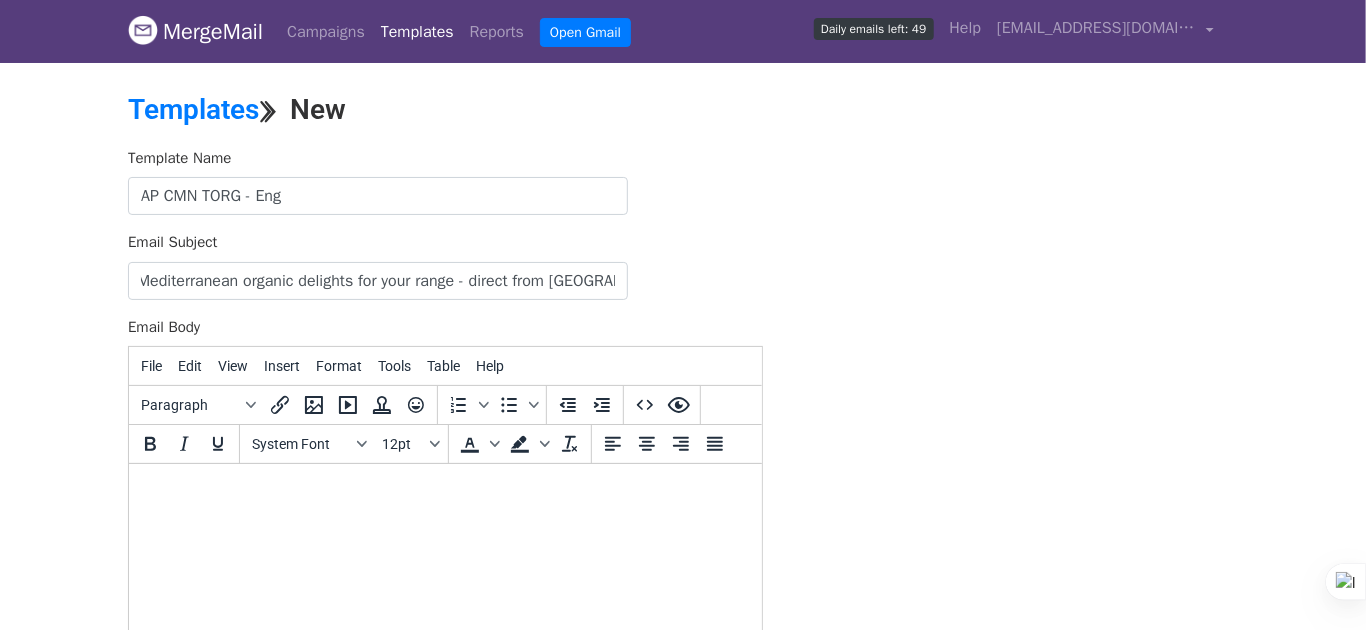 scroll, scrollTop: 0, scrollLeft: 0, axis: both 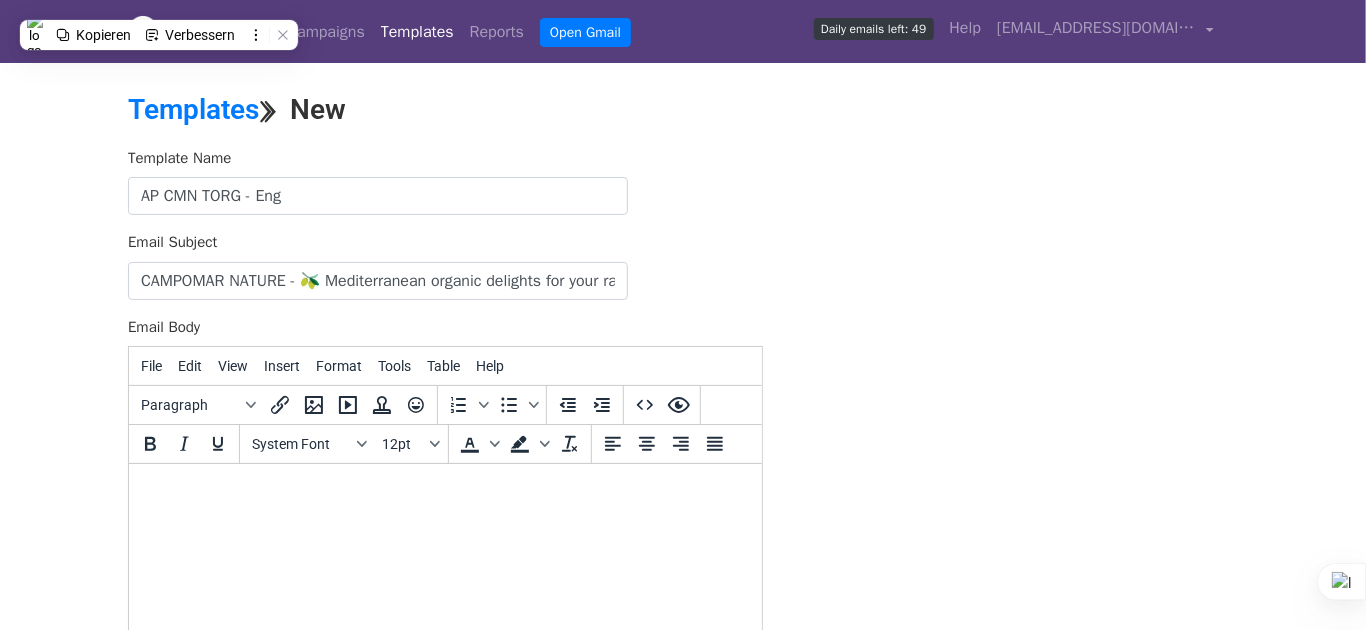 paste 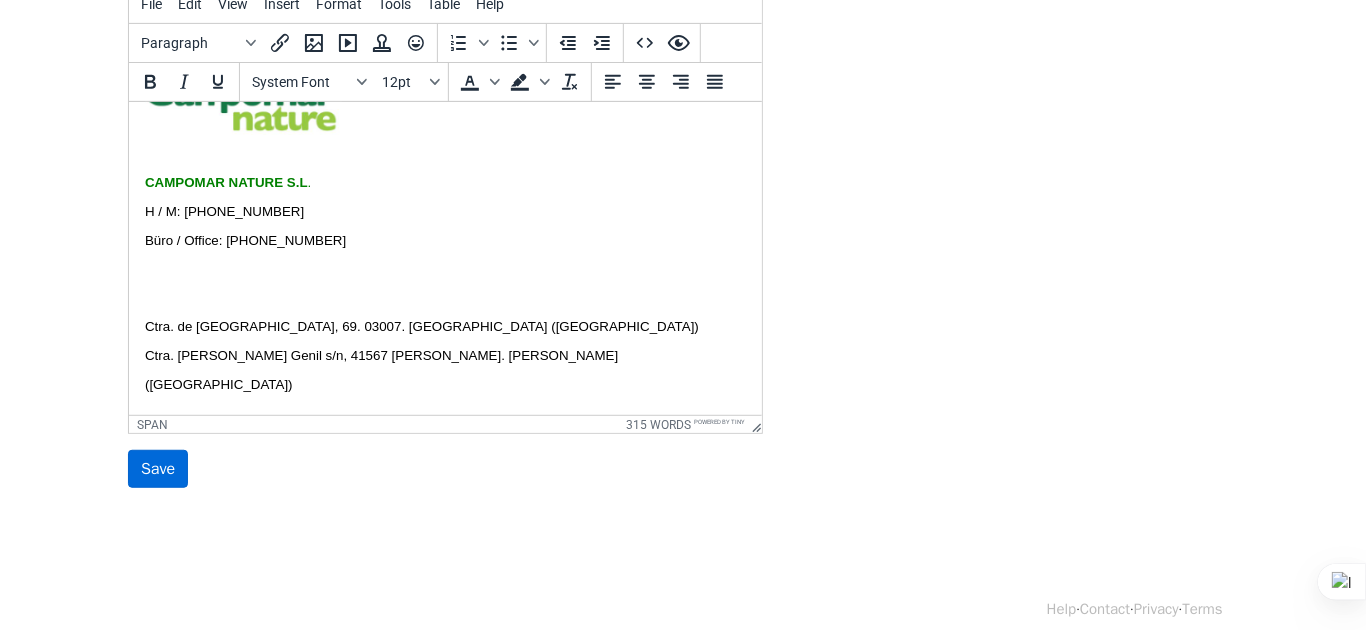 scroll, scrollTop: 380, scrollLeft: 0, axis: vertical 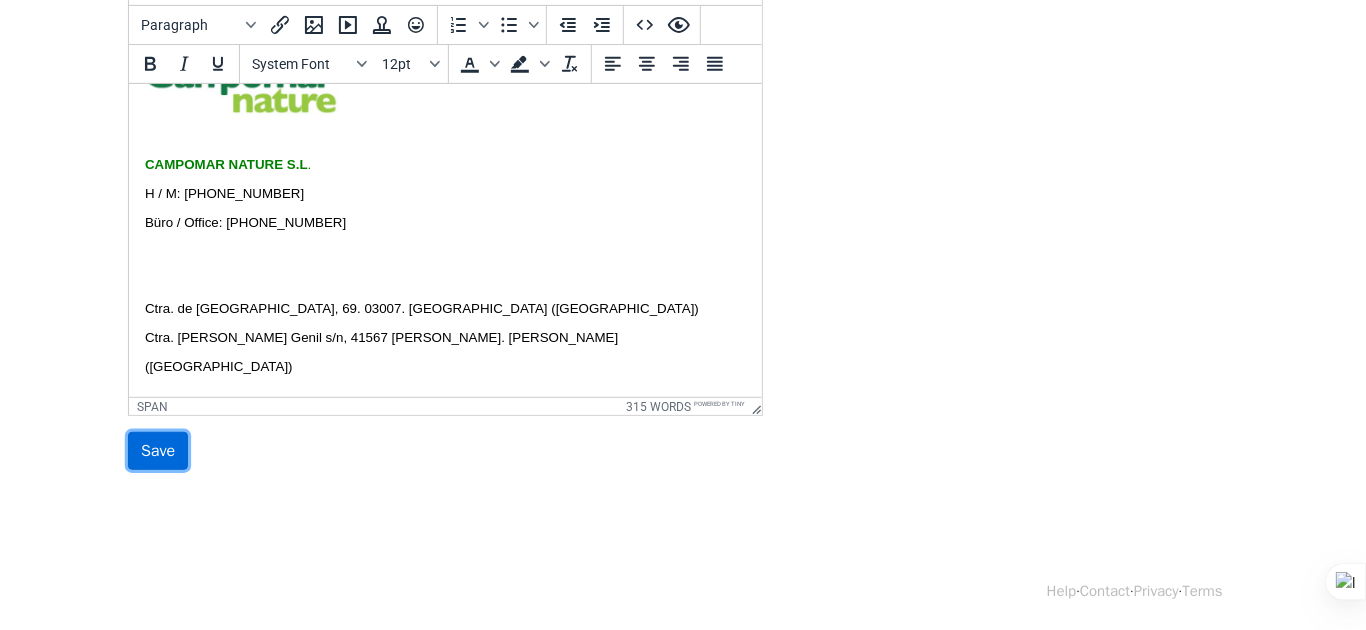 click on "Save" at bounding box center (158, 451) 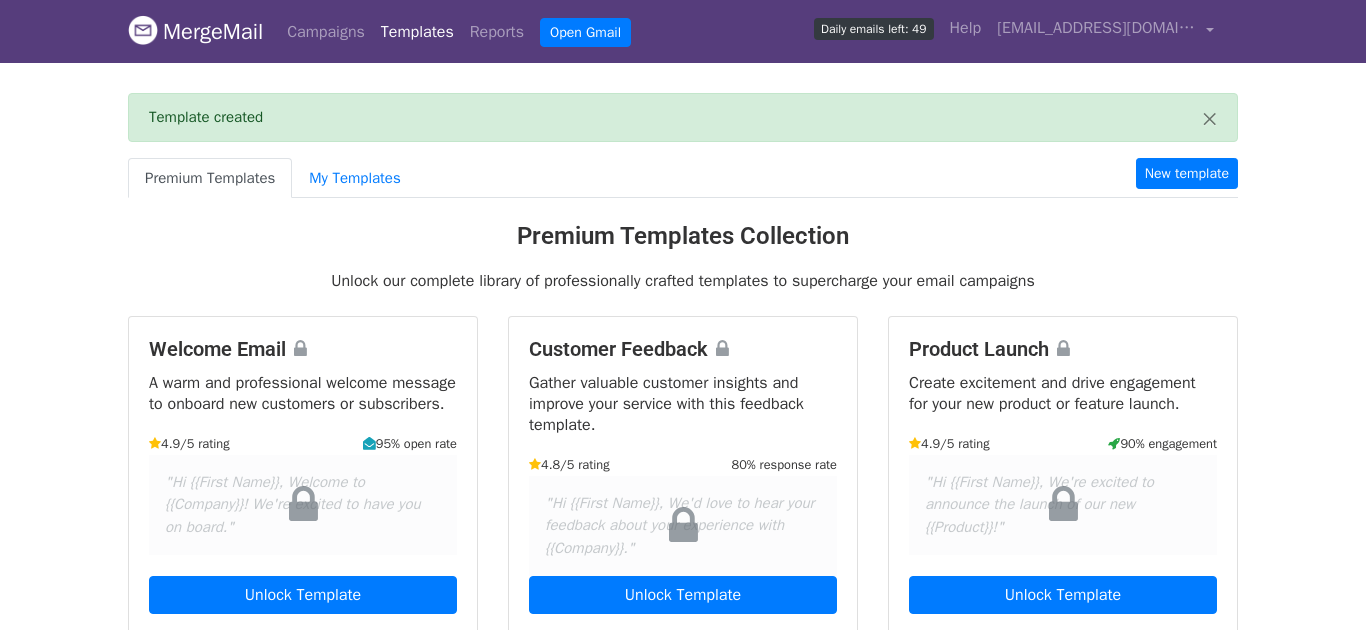 scroll, scrollTop: 0, scrollLeft: 0, axis: both 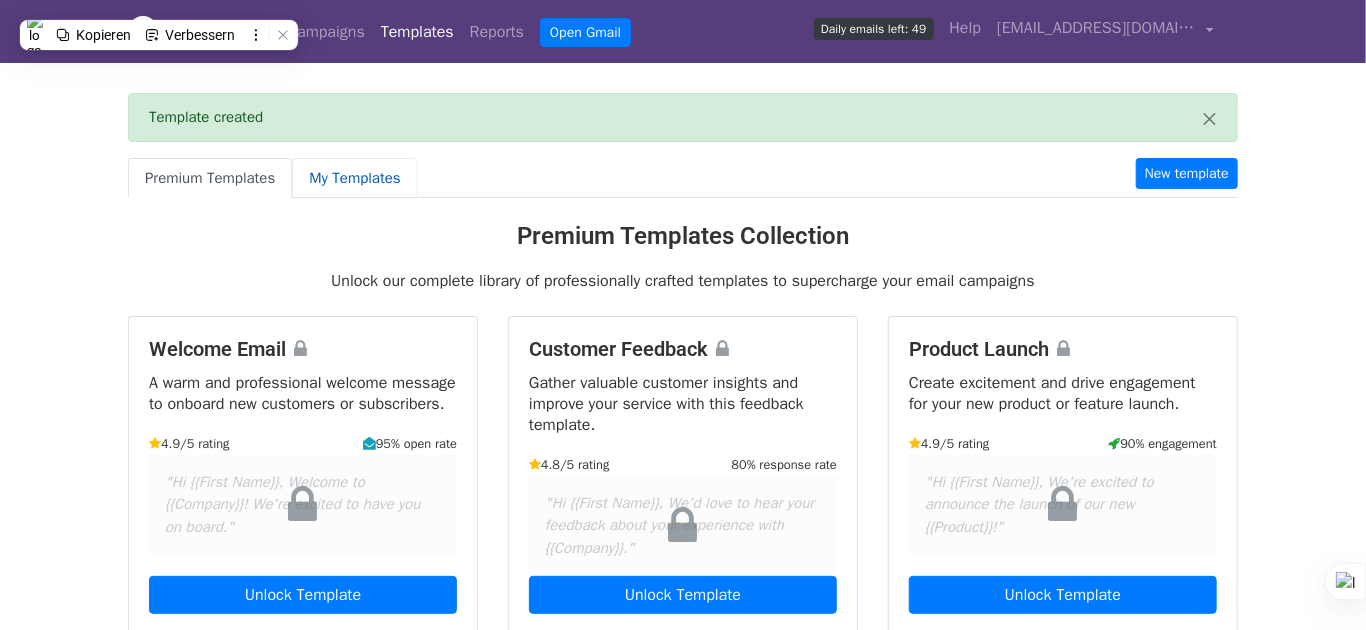 click on "My Templates" at bounding box center (354, 178) 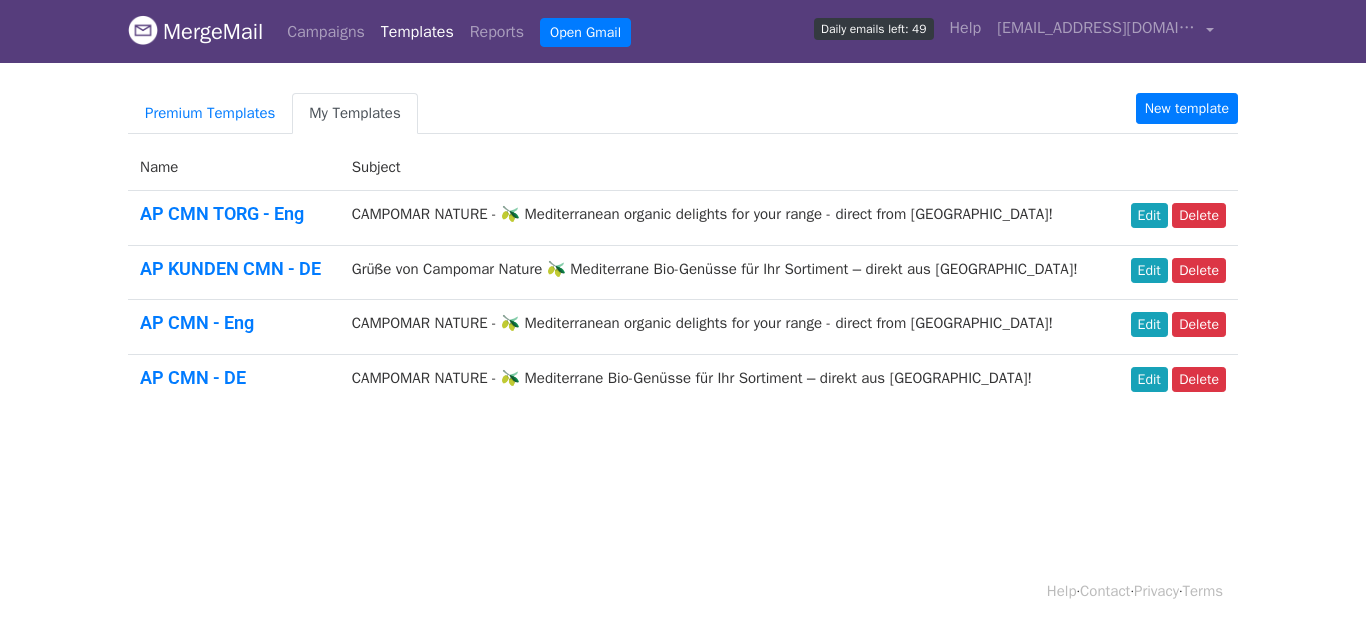 scroll, scrollTop: 0, scrollLeft: 0, axis: both 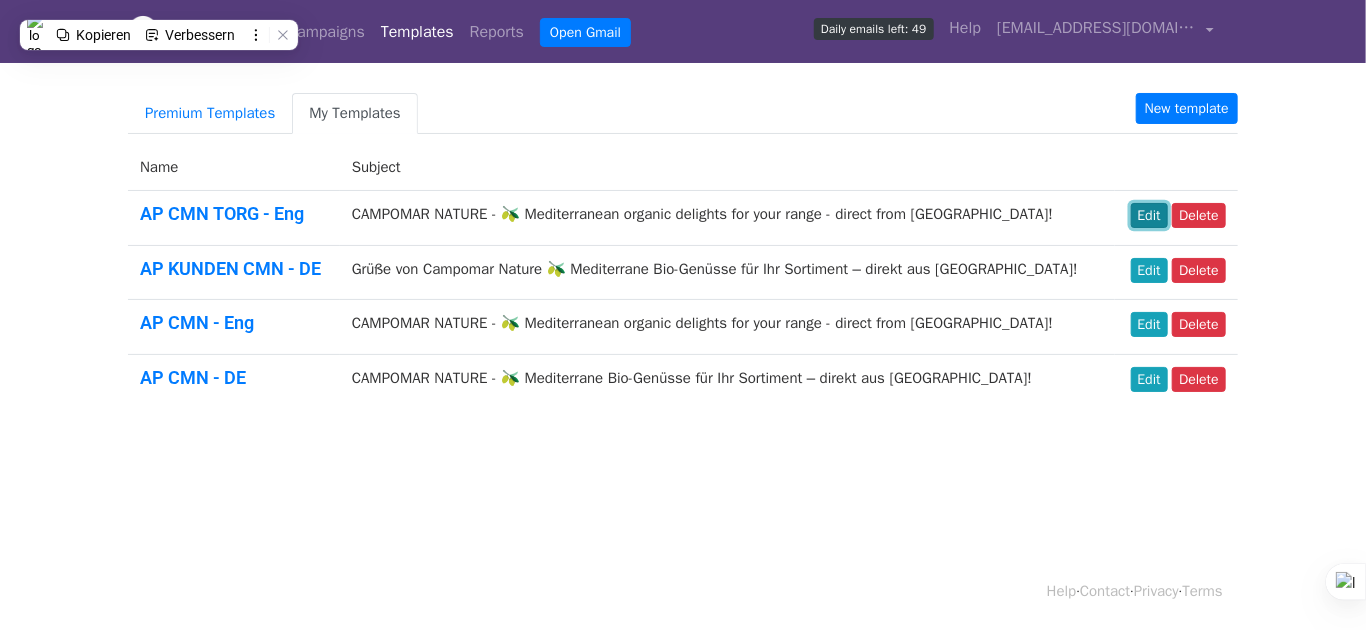 click on "Edit" at bounding box center (1149, 215) 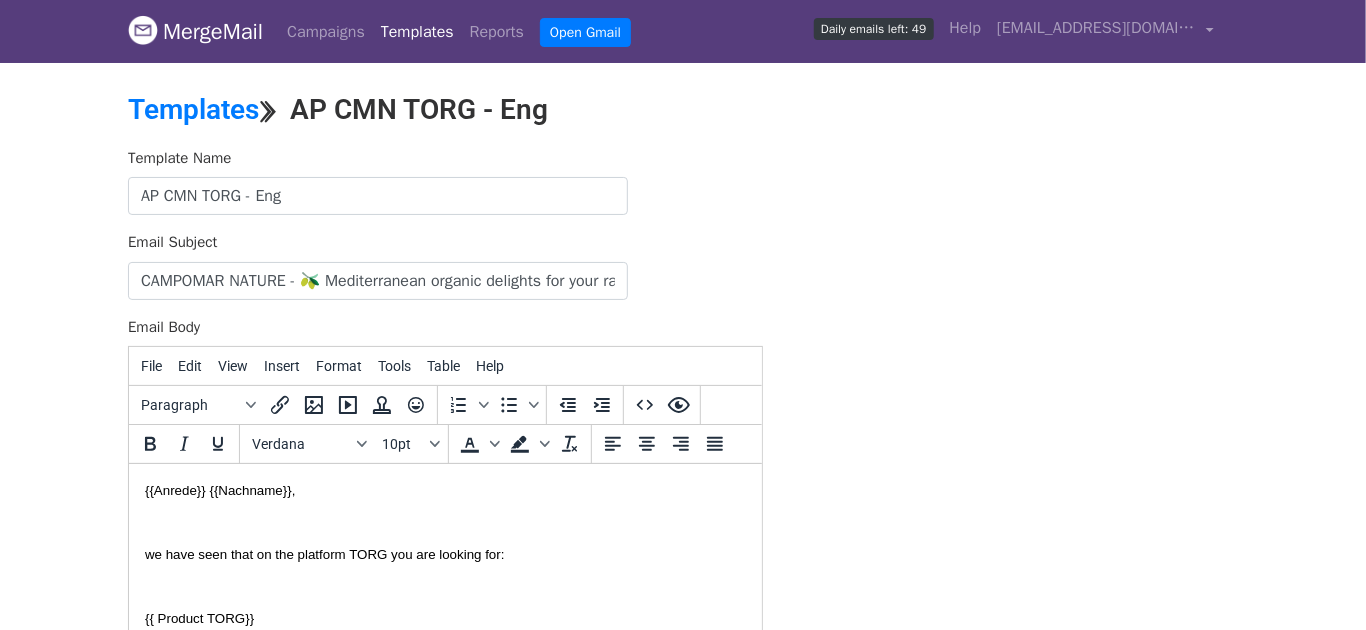 scroll, scrollTop: 0, scrollLeft: 0, axis: both 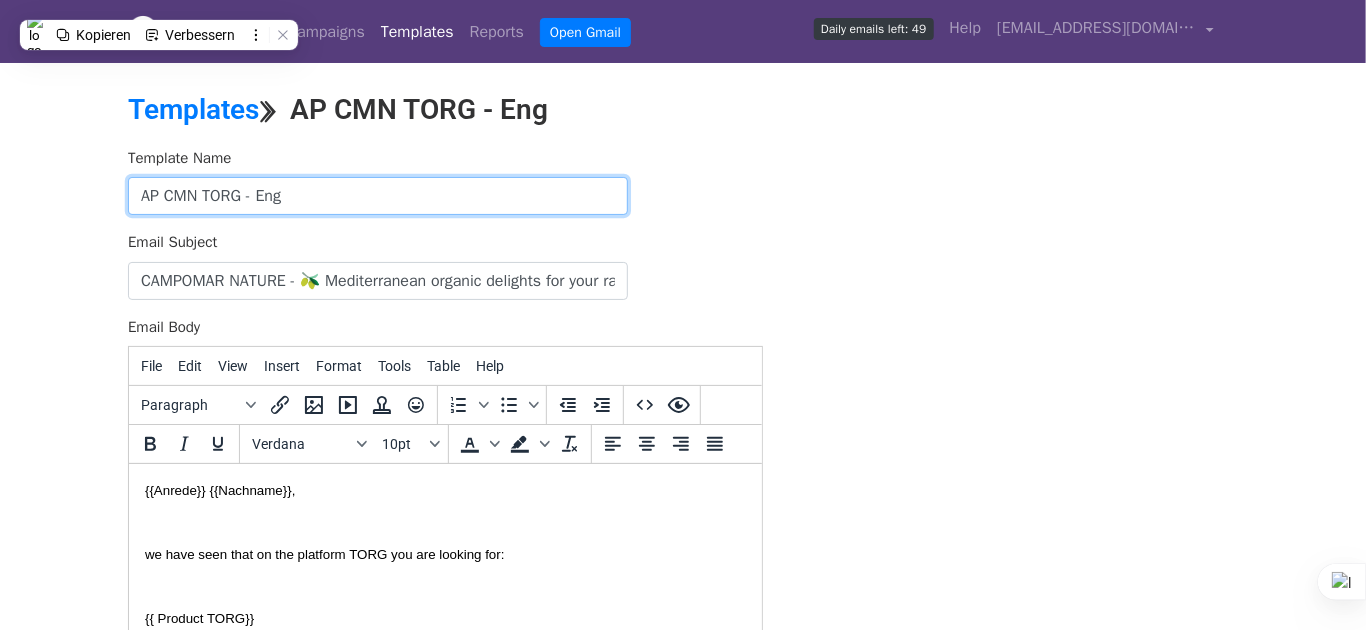 click on "AP CMN TORG - Eng" at bounding box center (378, 196) 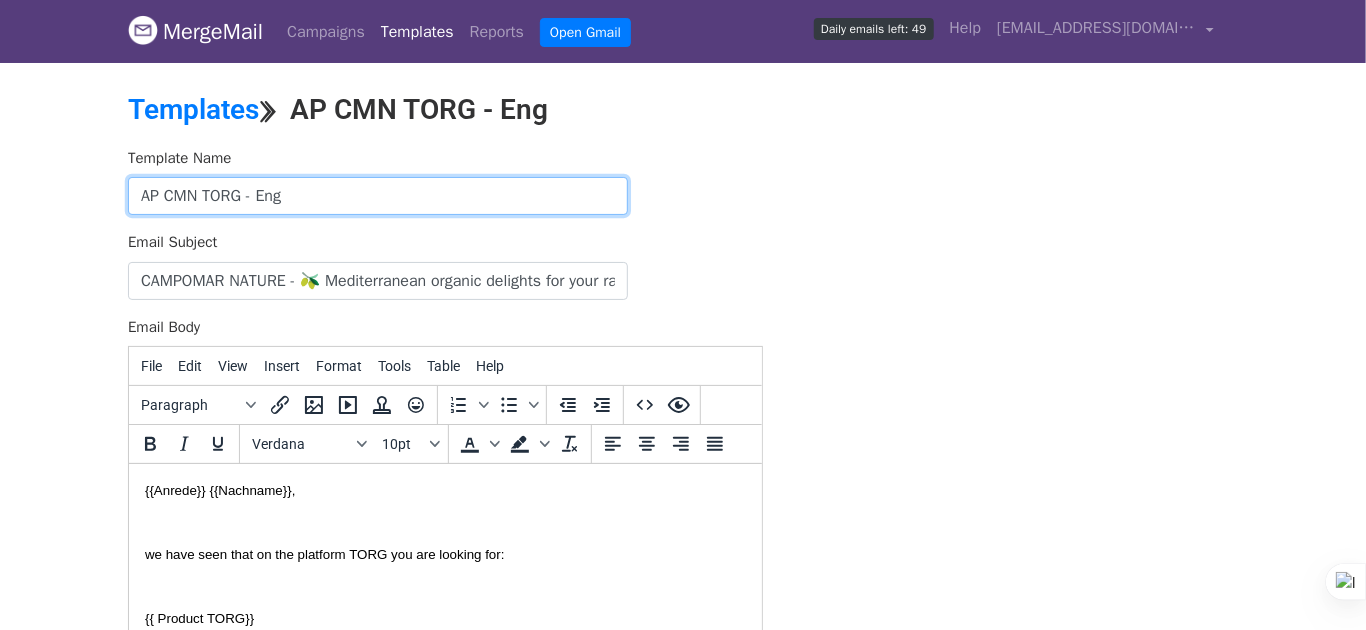 click on "AP CMN TORG - Eng" at bounding box center (378, 196) 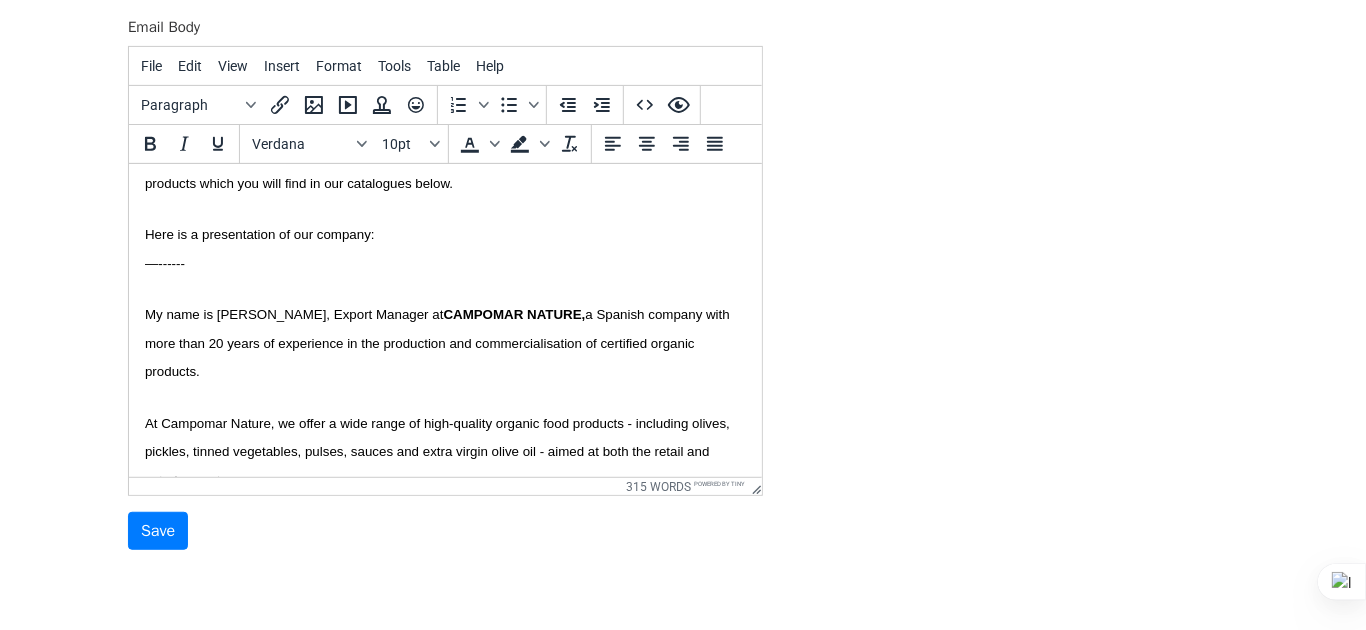 scroll, scrollTop: 300, scrollLeft: 0, axis: vertical 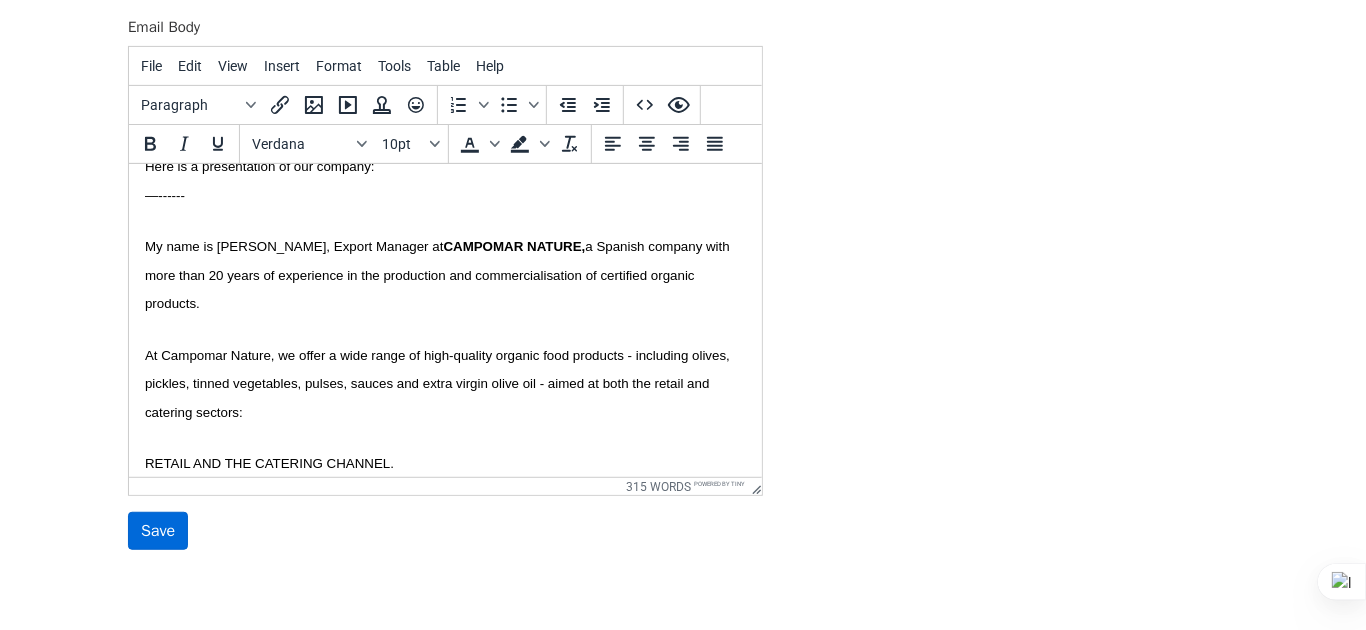 type on "AP TORG - Eng" 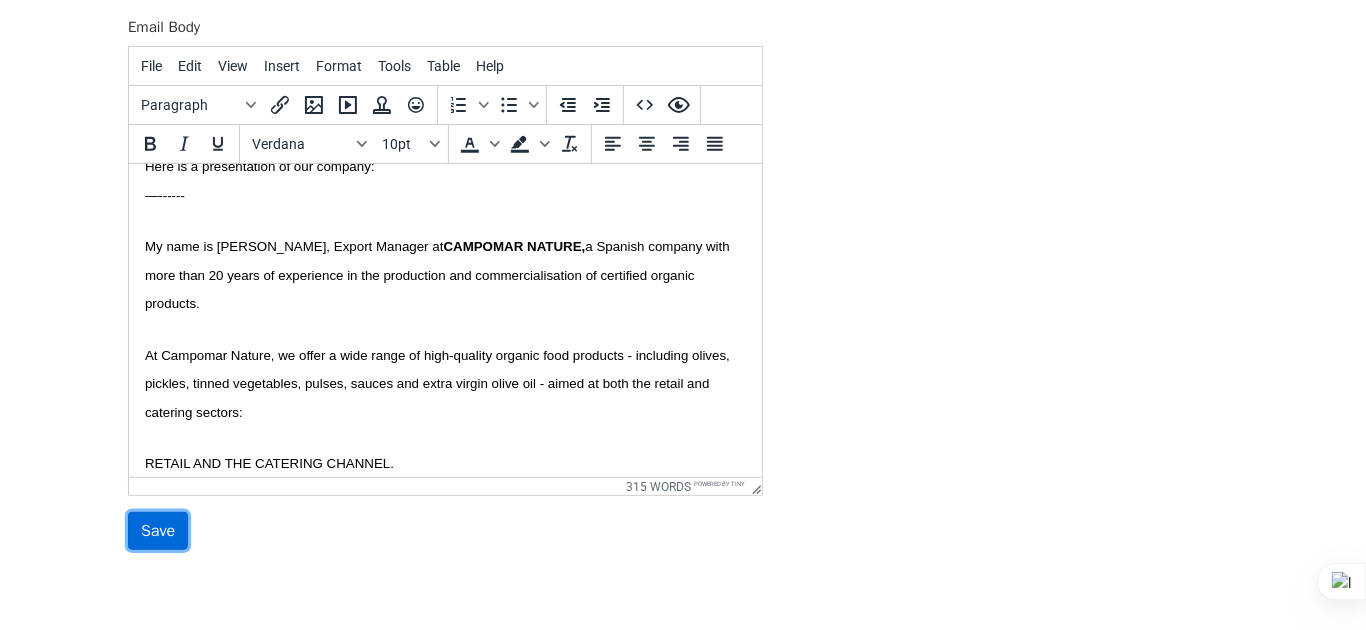 click on "Save" at bounding box center (158, 531) 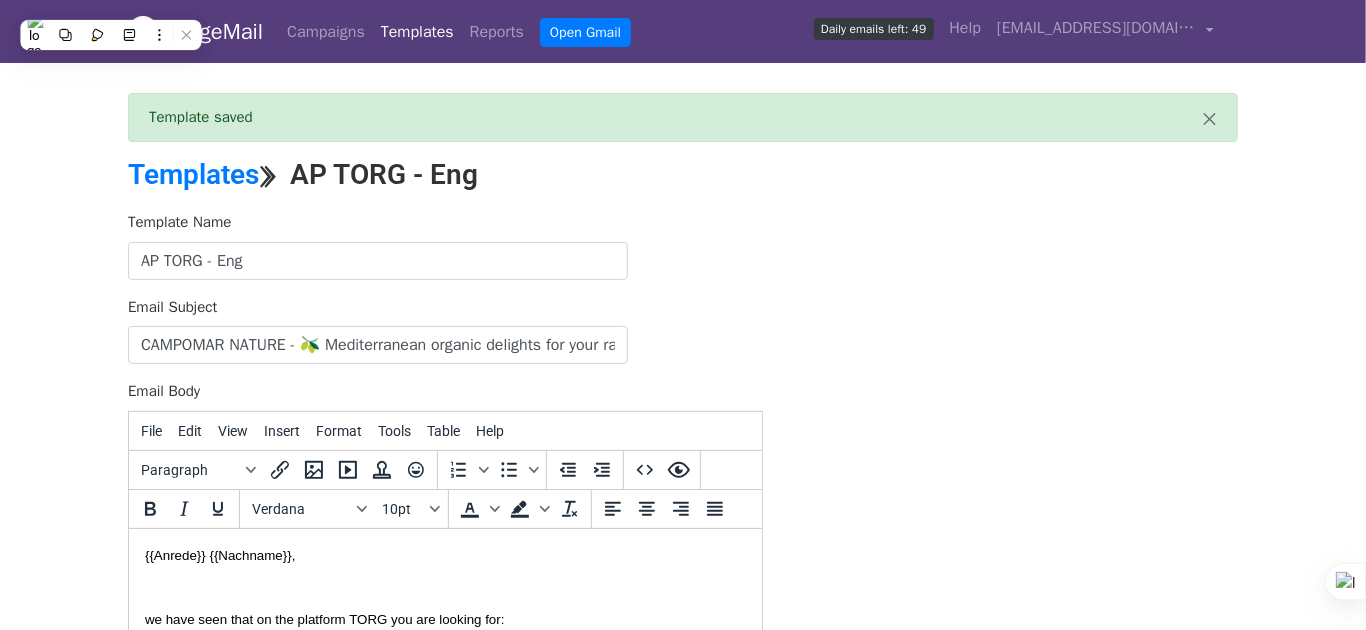 scroll, scrollTop: 0, scrollLeft: 0, axis: both 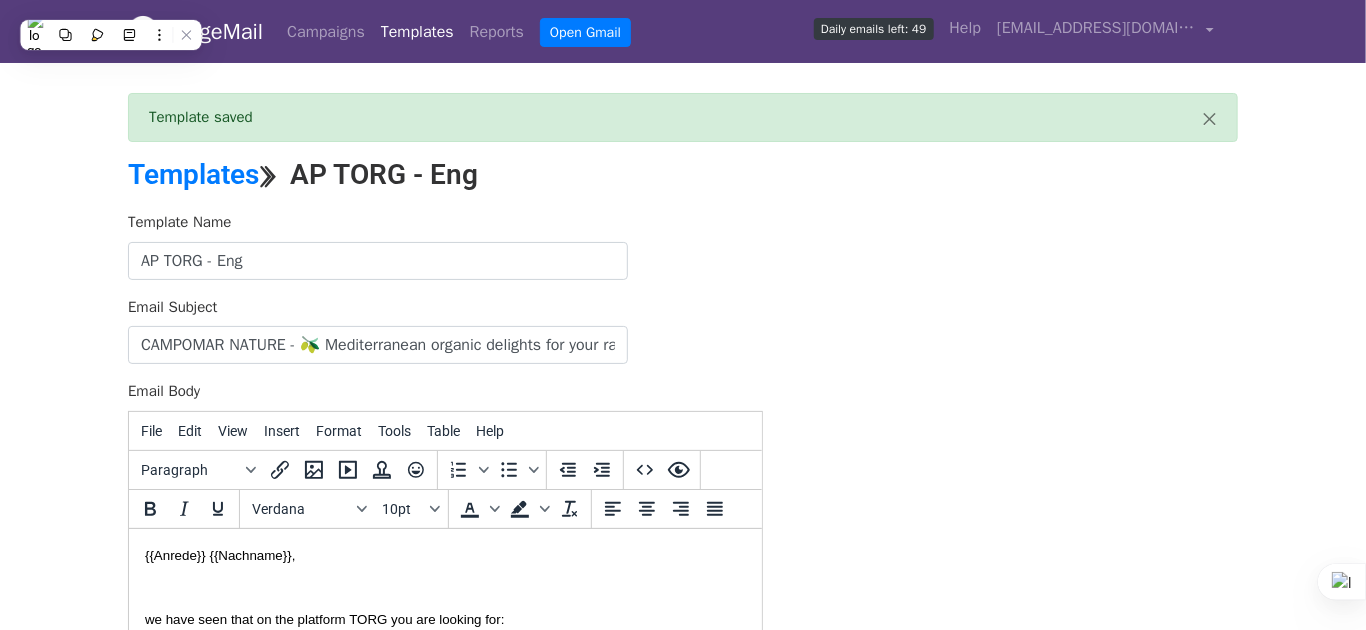 click on "{{Anrede}} {{Nachname}}, we have seen that on the platform TORG you are looking for: {{ Product TORG}} Unfortunately we do not offer the product you are looking for, but we can offer you our organic products which you will find in our catalogues below. Here is a presentation of our company:  —------ My name is Carlos Aguilar, Export Manager at  CAMPOMAR NATURE,  a Spanish company with more than 20 years of experience in the production and commercialisation of certified organic products. At Campomar Nature, we offer a wide range of high-quality organic food products - including olives, pickles, tinned vegetables, pulses, sauces and extra virgin olive oil - aimed at both the retail and catering sectors: RETAIL AND THE CATERING CHANNEL. Our products are available in more than 30 countries and are adapted to the requirements of the individual markets in terms of both format and labelling. I have visited the website of your company  {{FIRMA}} inspire We would be happy to send you  samples" at bounding box center [444, 1822] 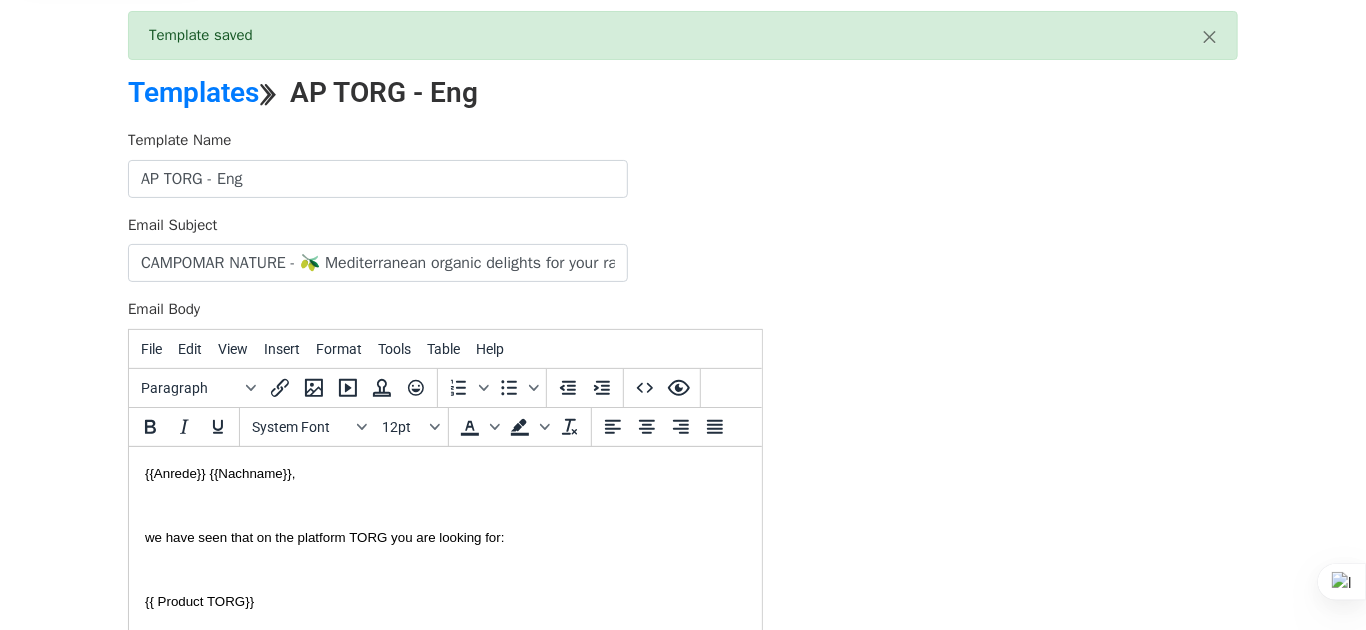 scroll, scrollTop: 200, scrollLeft: 0, axis: vertical 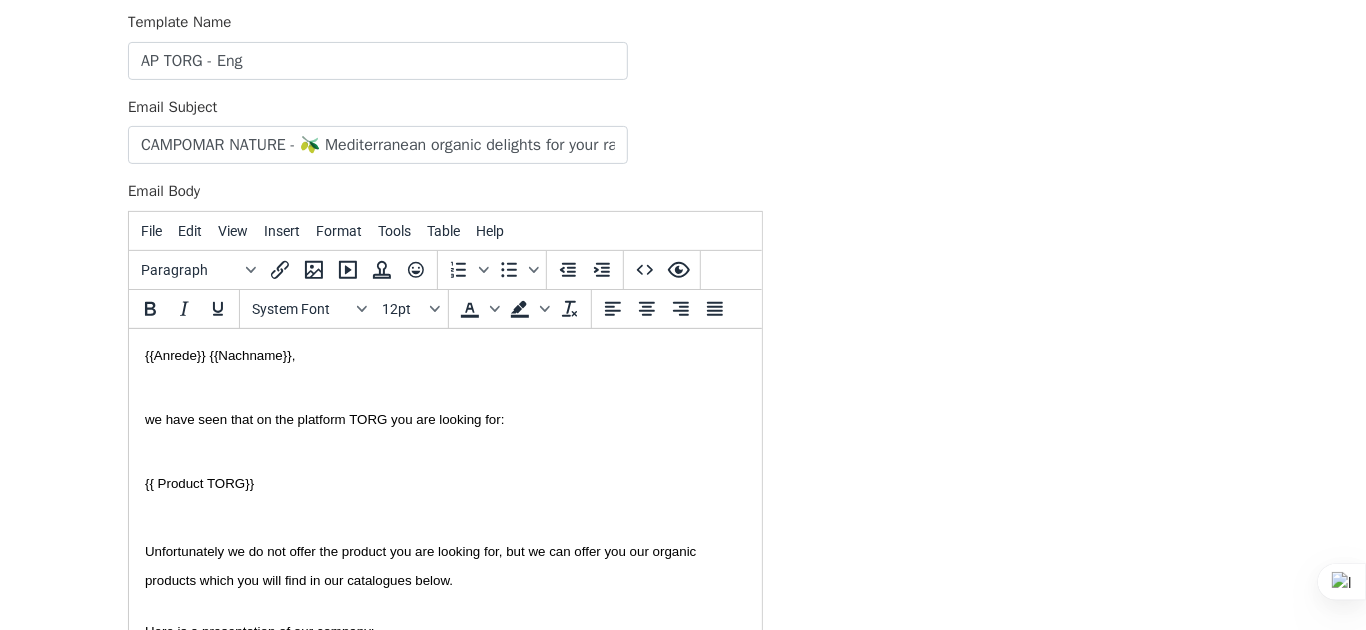 click on "{{Anrede}} {{Nachname}}," at bounding box center [219, 354] 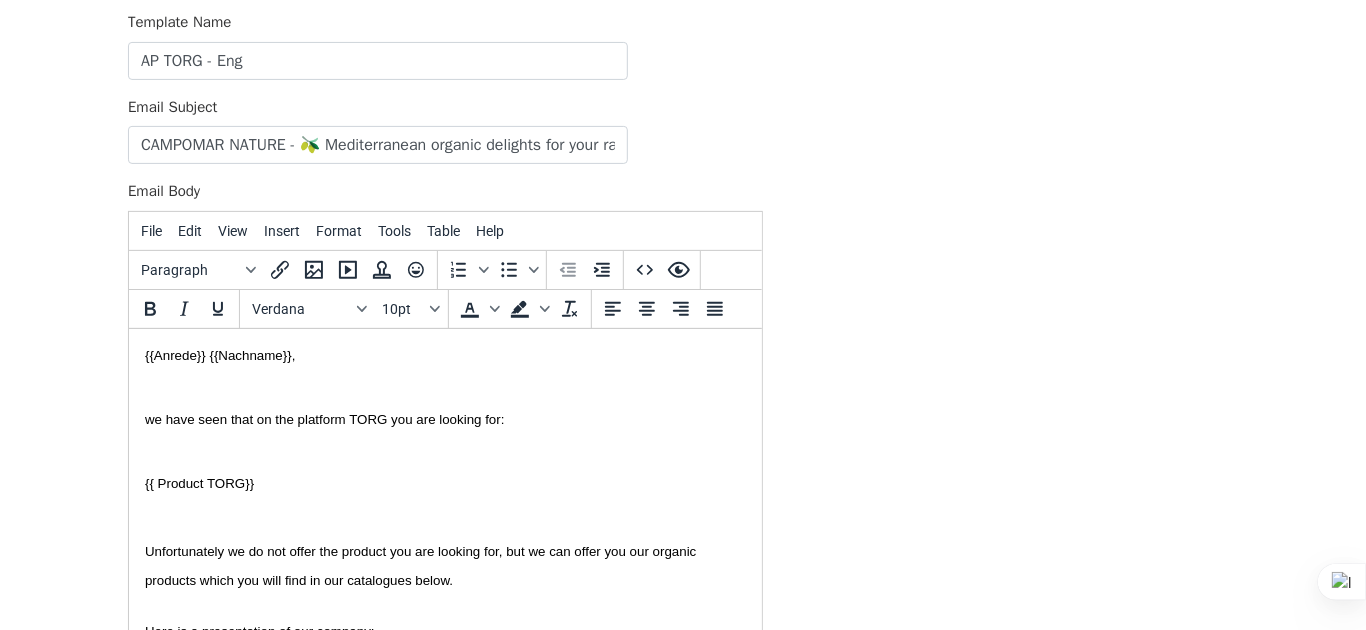 click on "{{Anrede}} {{Nachname}}," at bounding box center [219, 354] 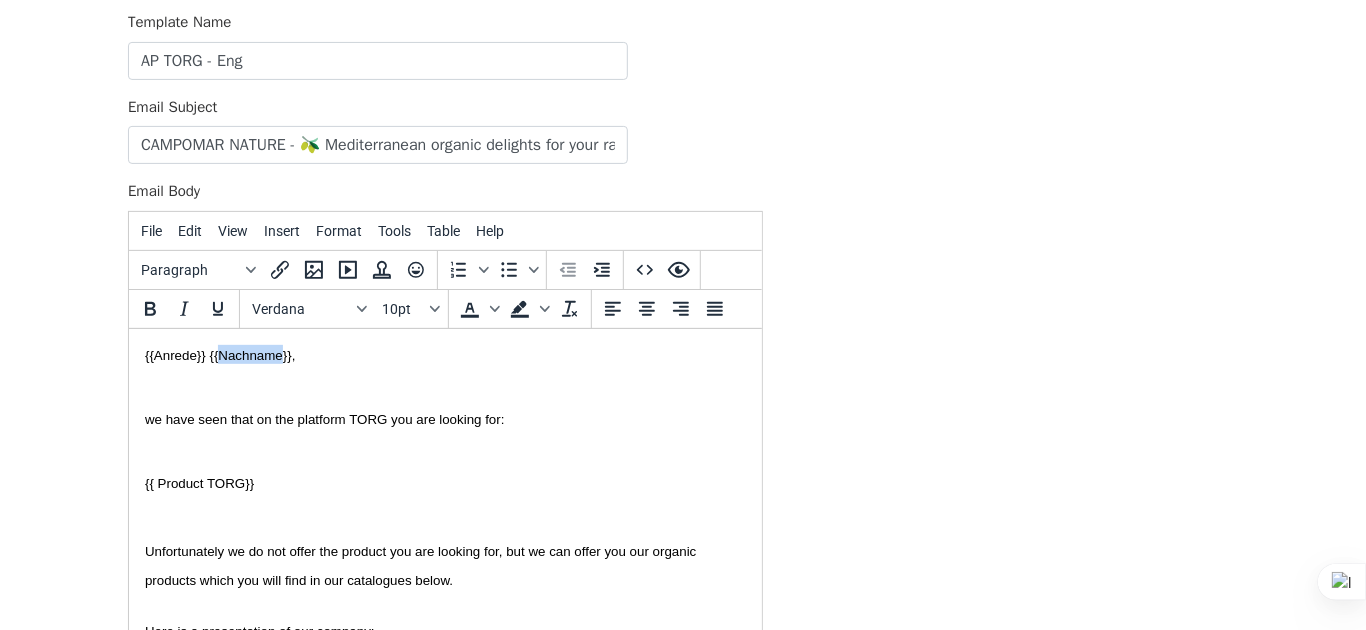 click on "{{Anrede}} {{Nachname}}," at bounding box center (219, 354) 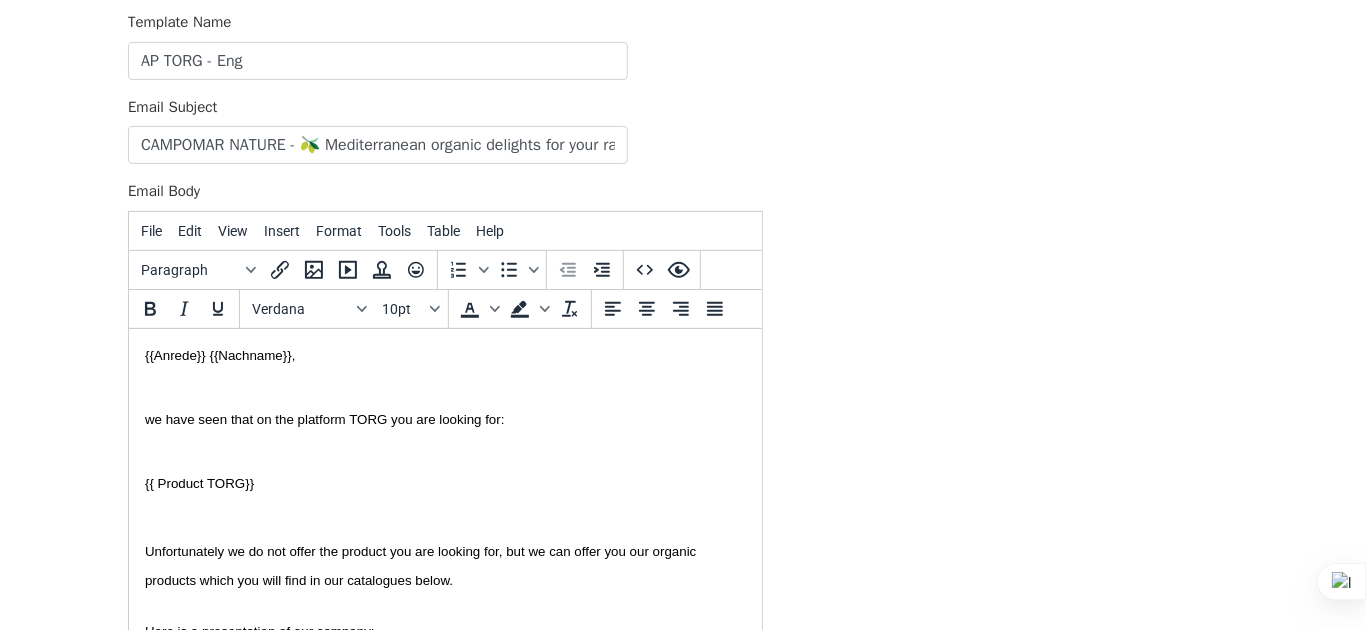 click on "{{Anrede}} {{Nachname}}," at bounding box center (219, 354) 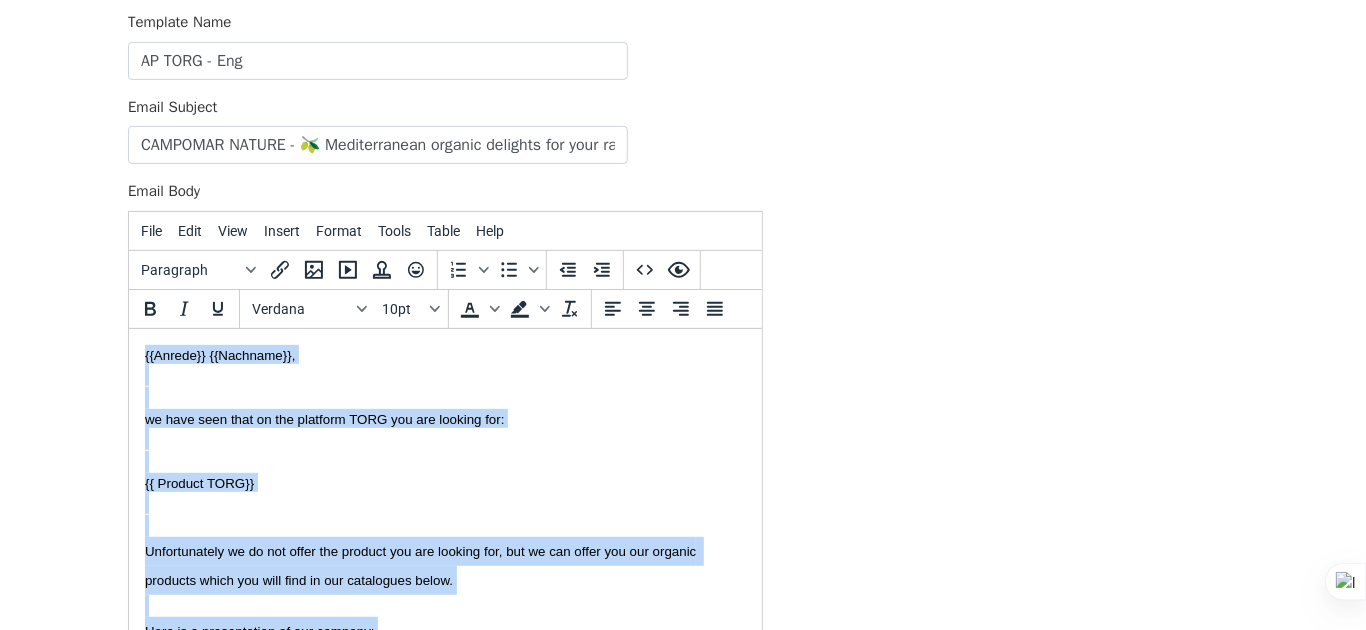 paste 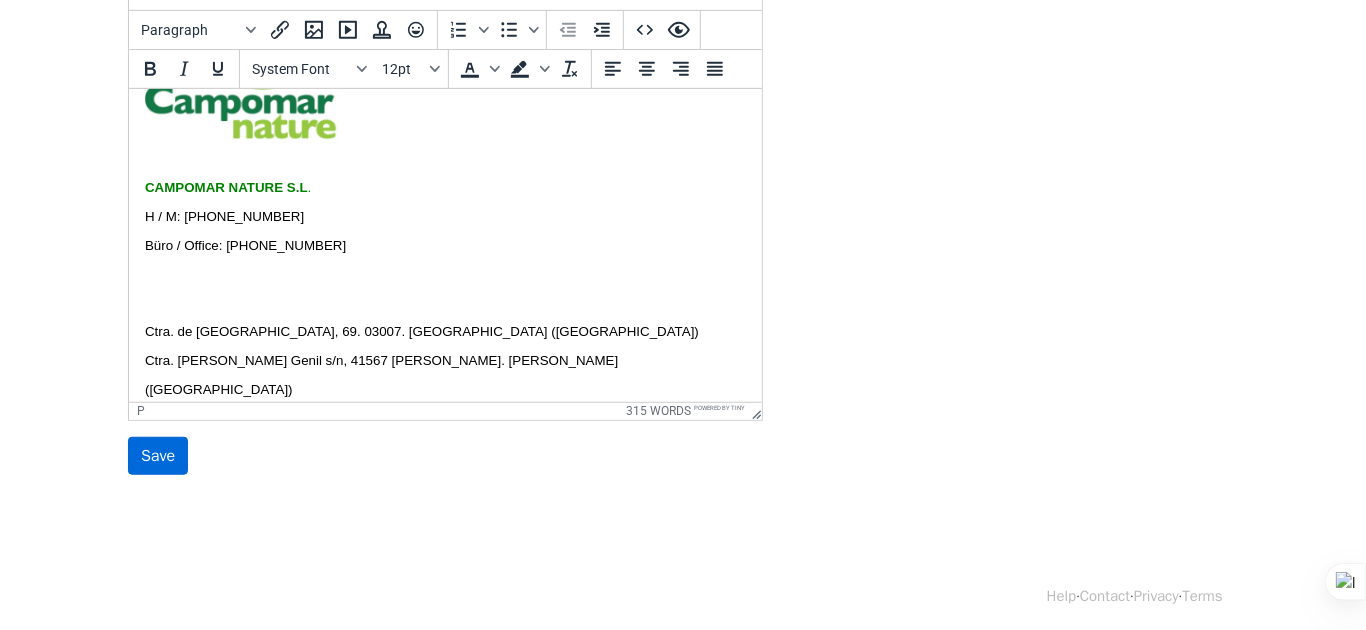 scroll, scrollTop: 444, scrollLeft: 0, axis: vertical 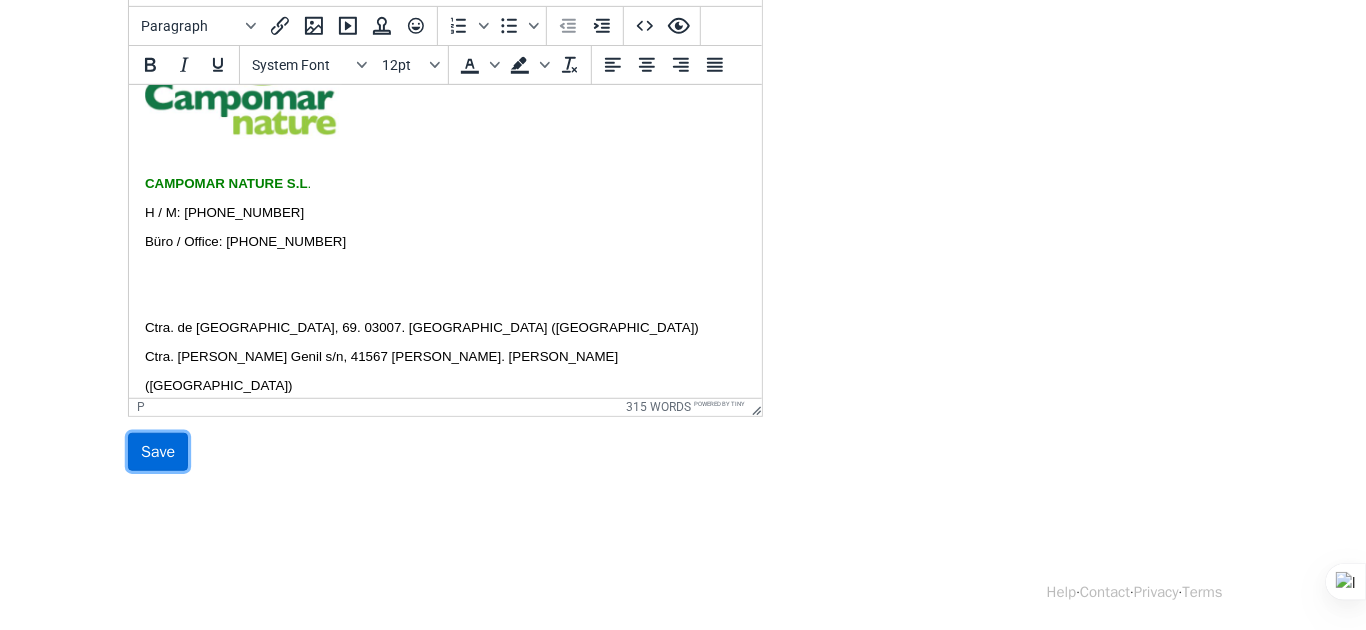 click on "Save" at bounding box center [158, 452] 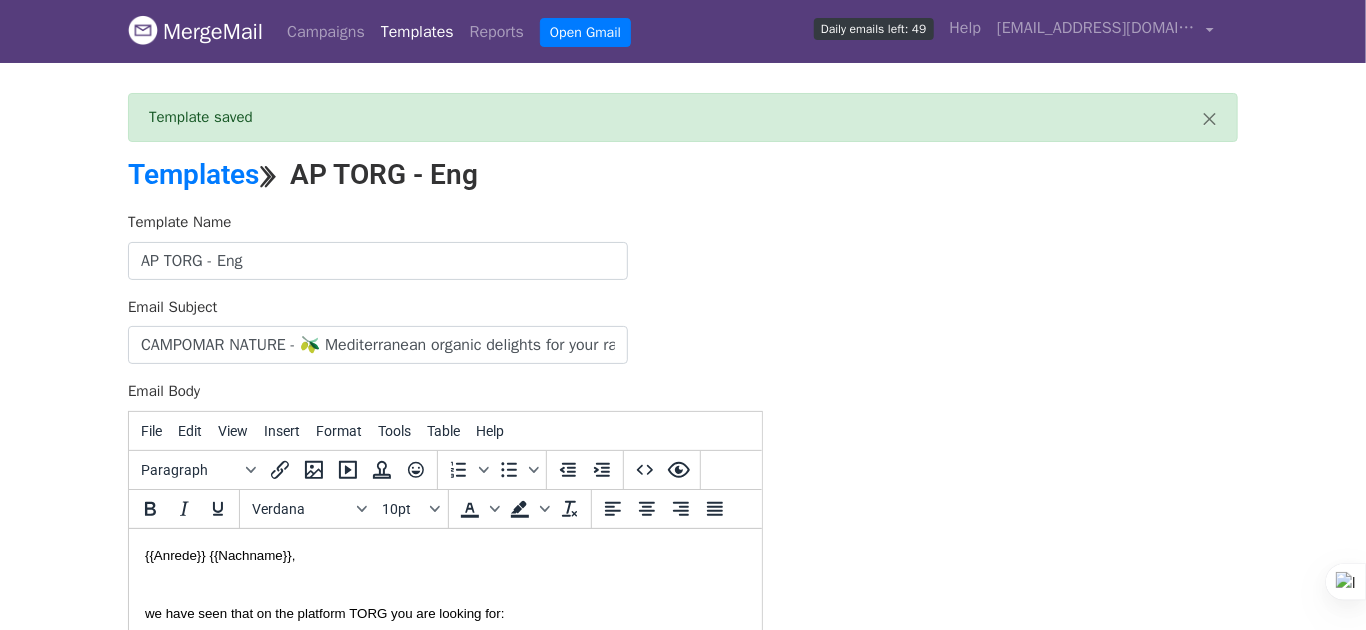 scroll, scrollTop: 0, scrollLeft: 0, axis: both 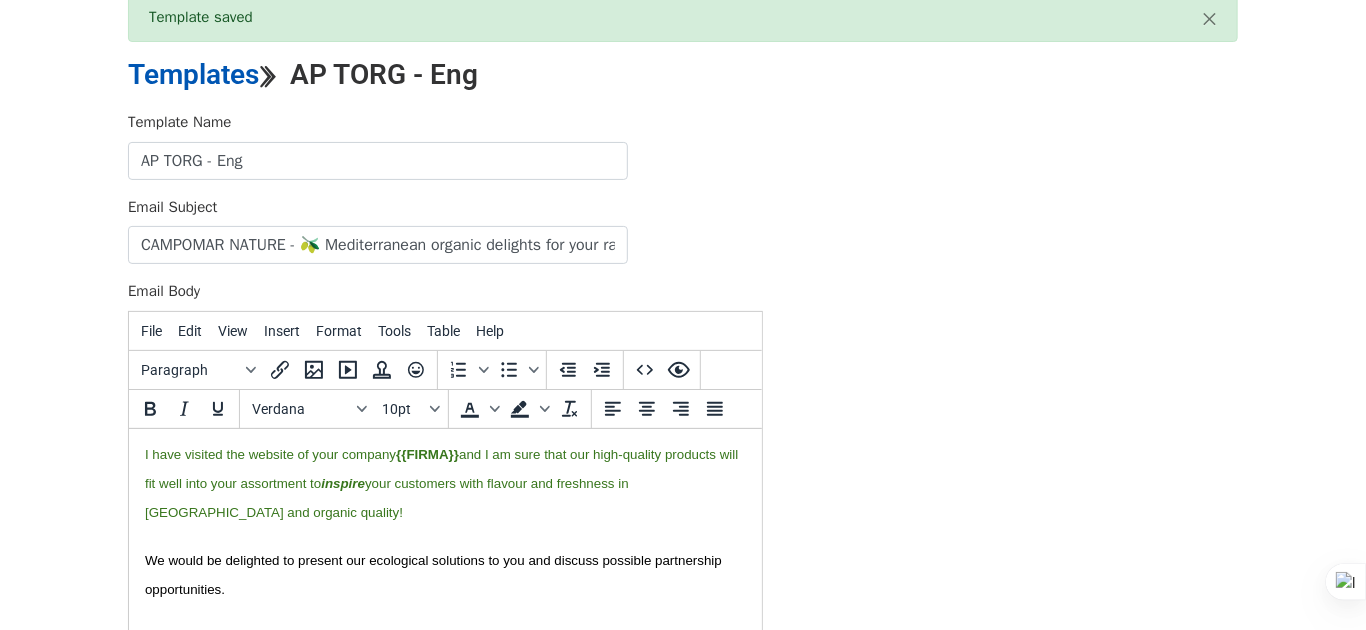 click on "Templates" at bounding box center [193, 74] 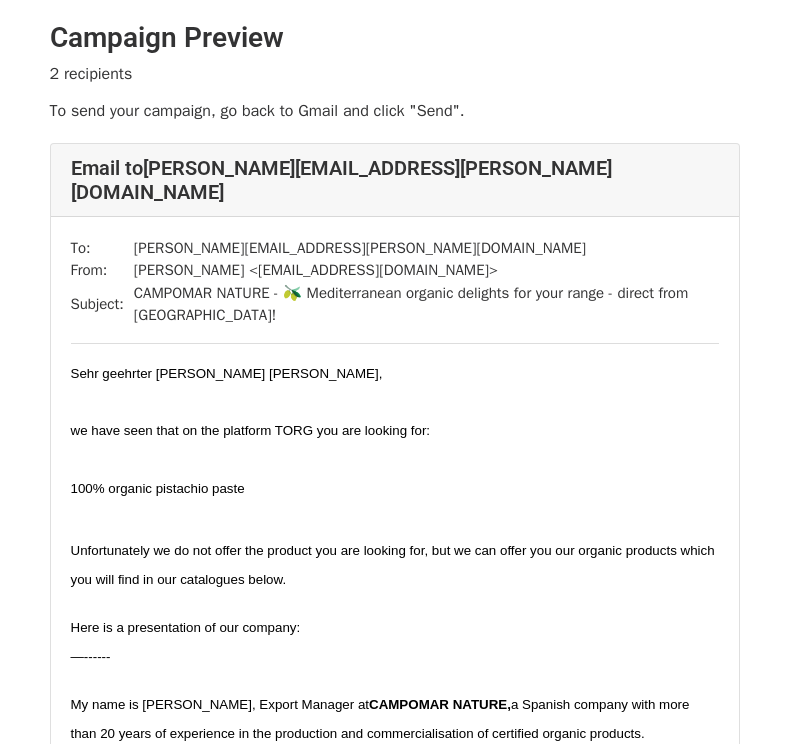 scroll, scrollTop: 0, scrollLeft: 0, axis: both 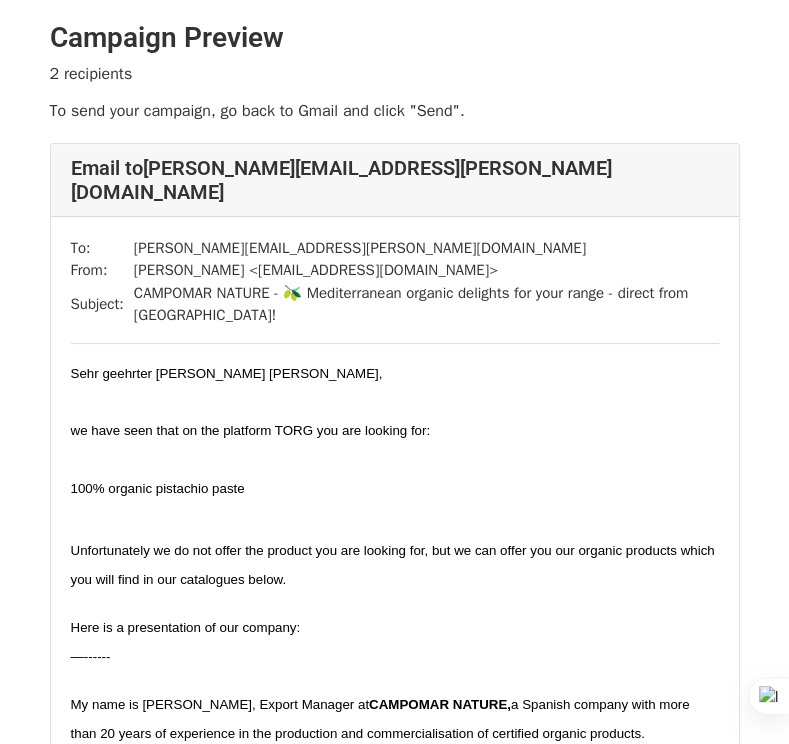 click at bounding box center (395, 517) 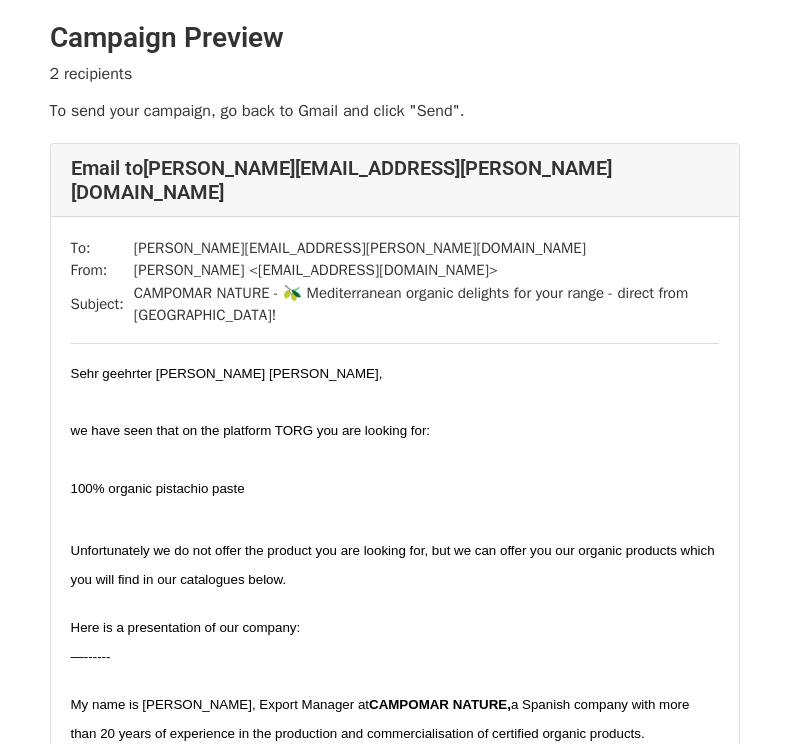 scroll, scrollTop: 0, scrollLeft: 0, axis: both 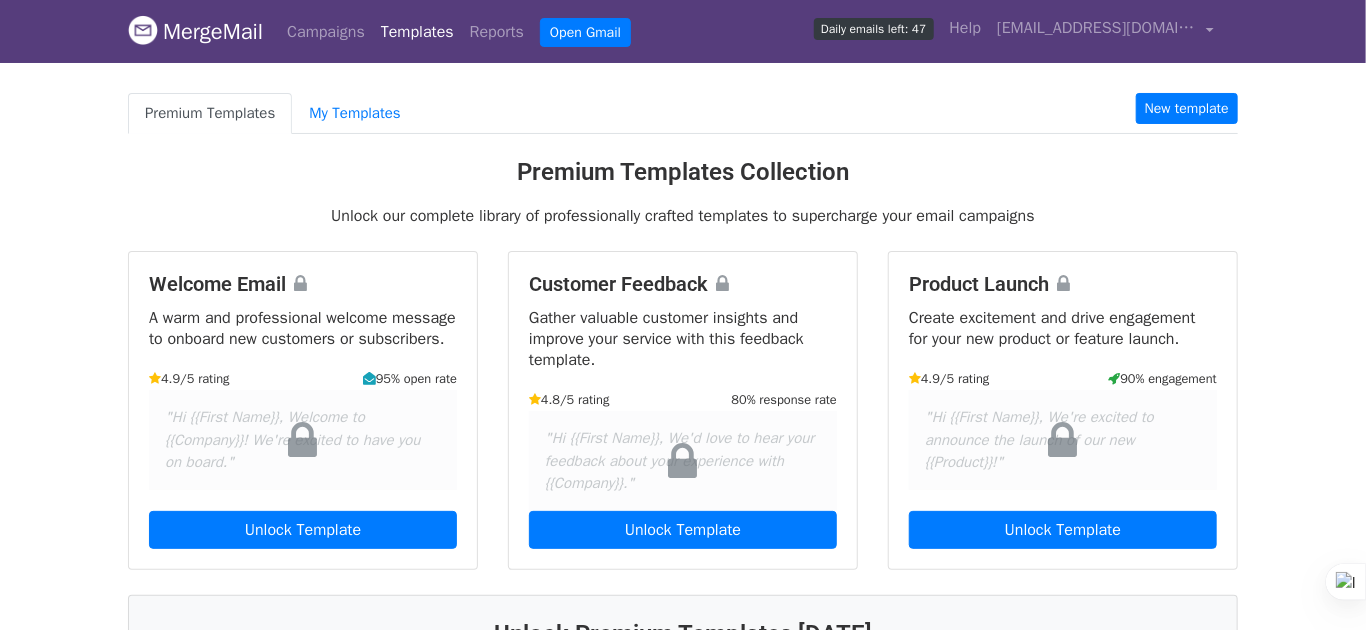 click on "Templates" at bounding box center [417, 32] 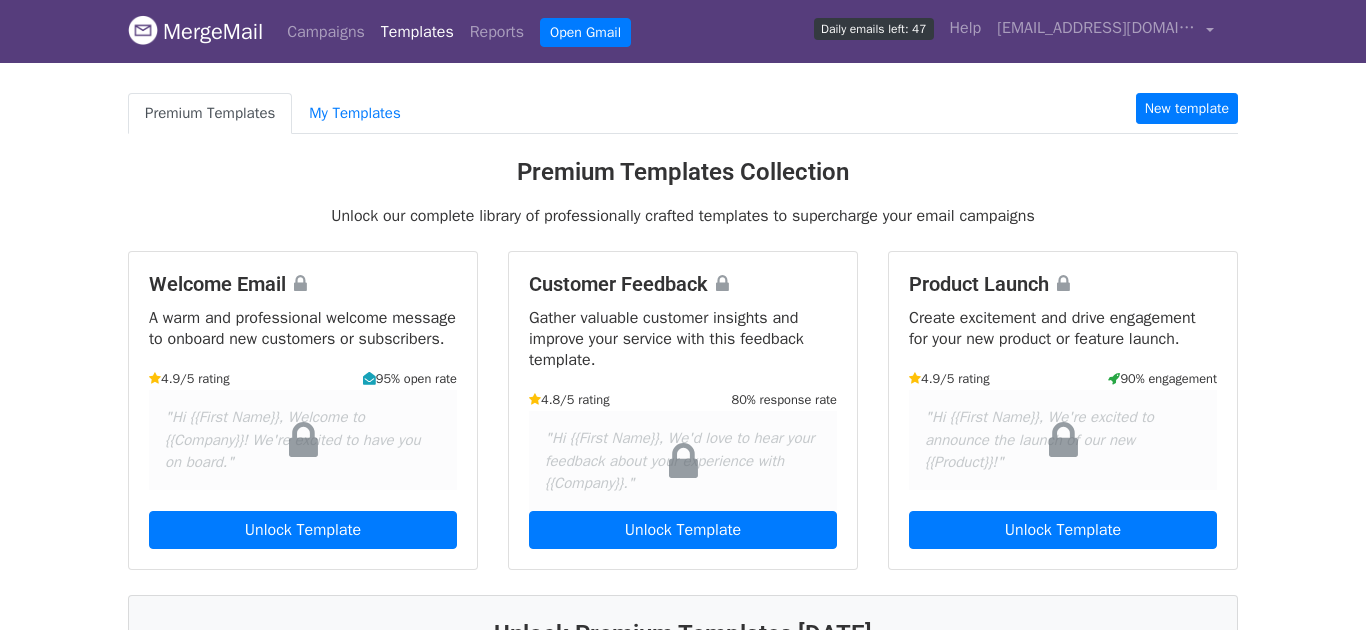 scroll, scrollTop: 0, scrollLeft: 0, axis: both 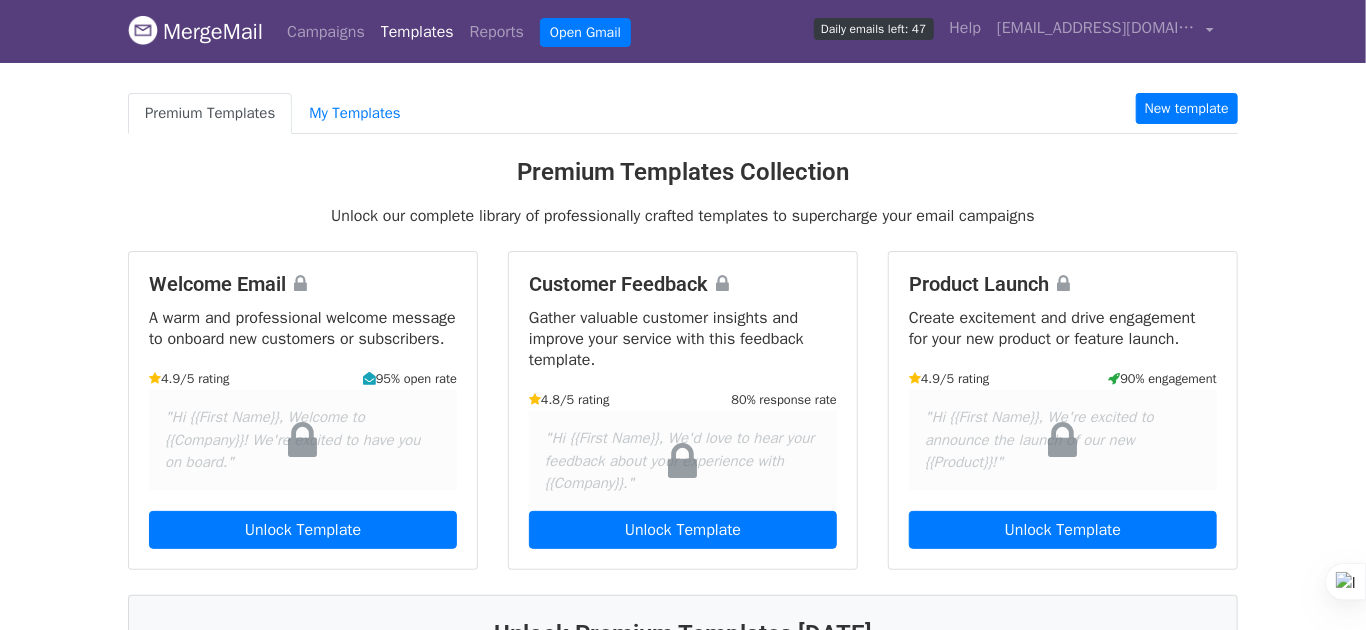 click on "Templates" at bounding box center (417, 32) 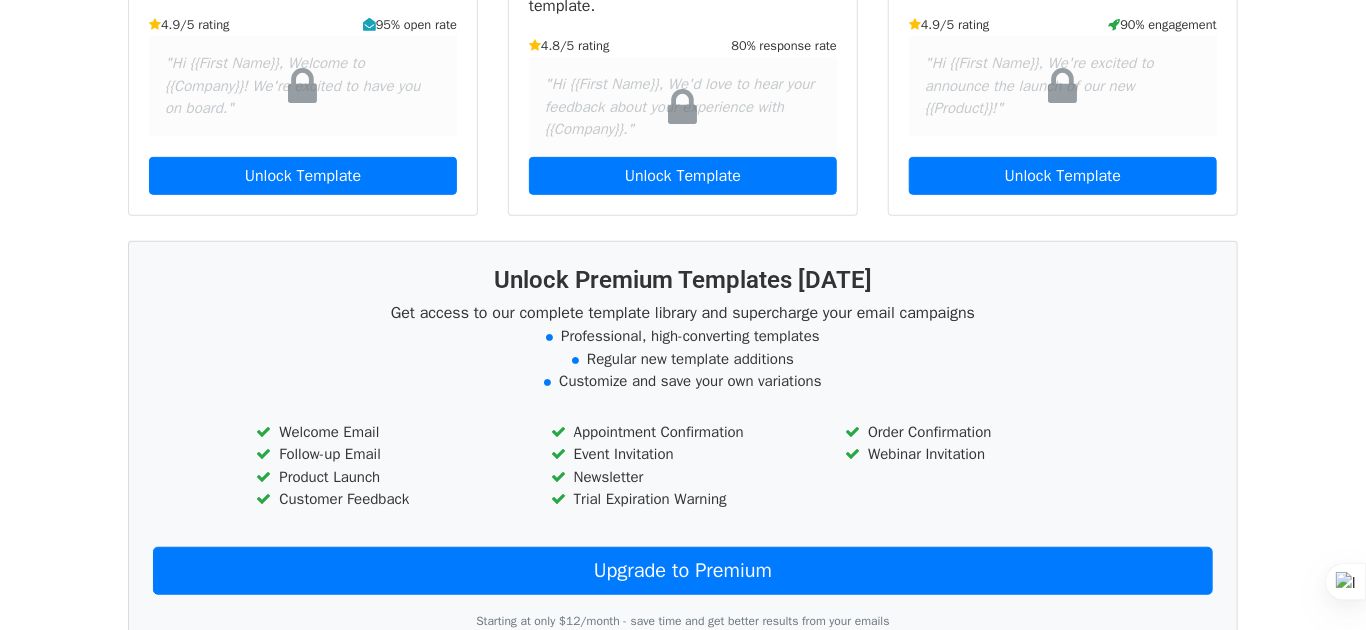 scroll, scrollTop: 500, scrollLeft: 0, axis: vertical 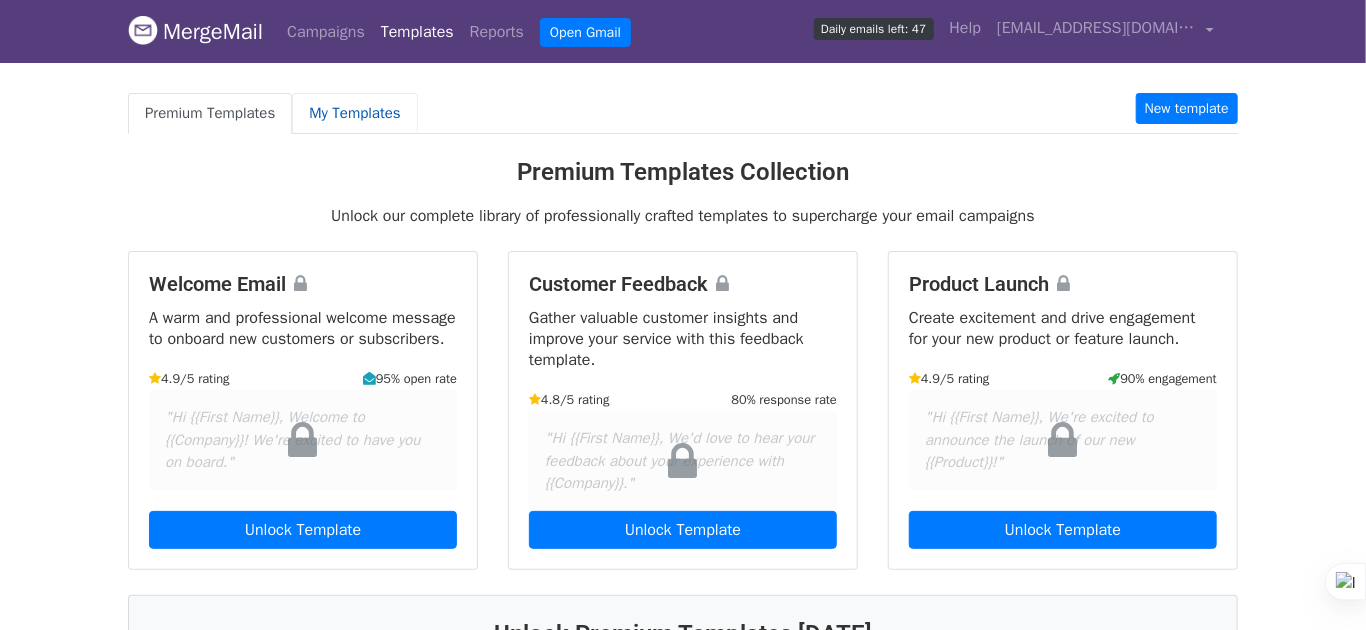 click on "My Templates" at bounding box center (354, 113) 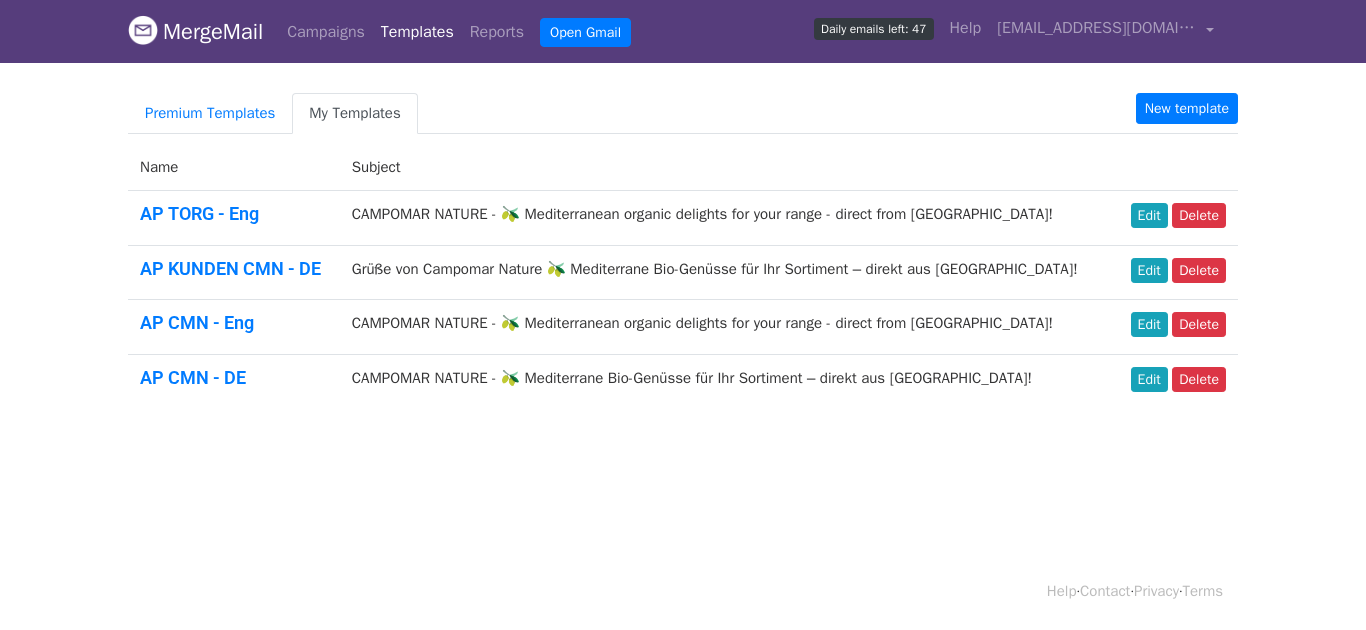 scroll, scrollTop: 0, scrollLeft: 0, axis: both 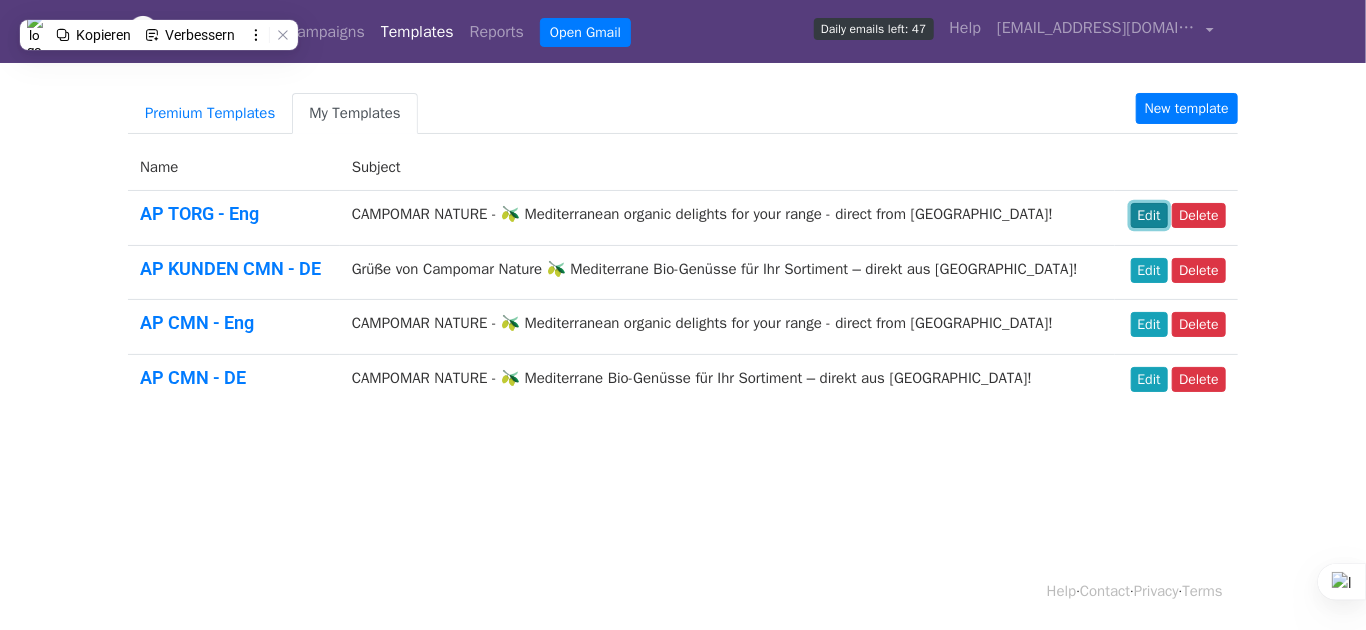 click on "Edit" at bounding box center (1149, 215) 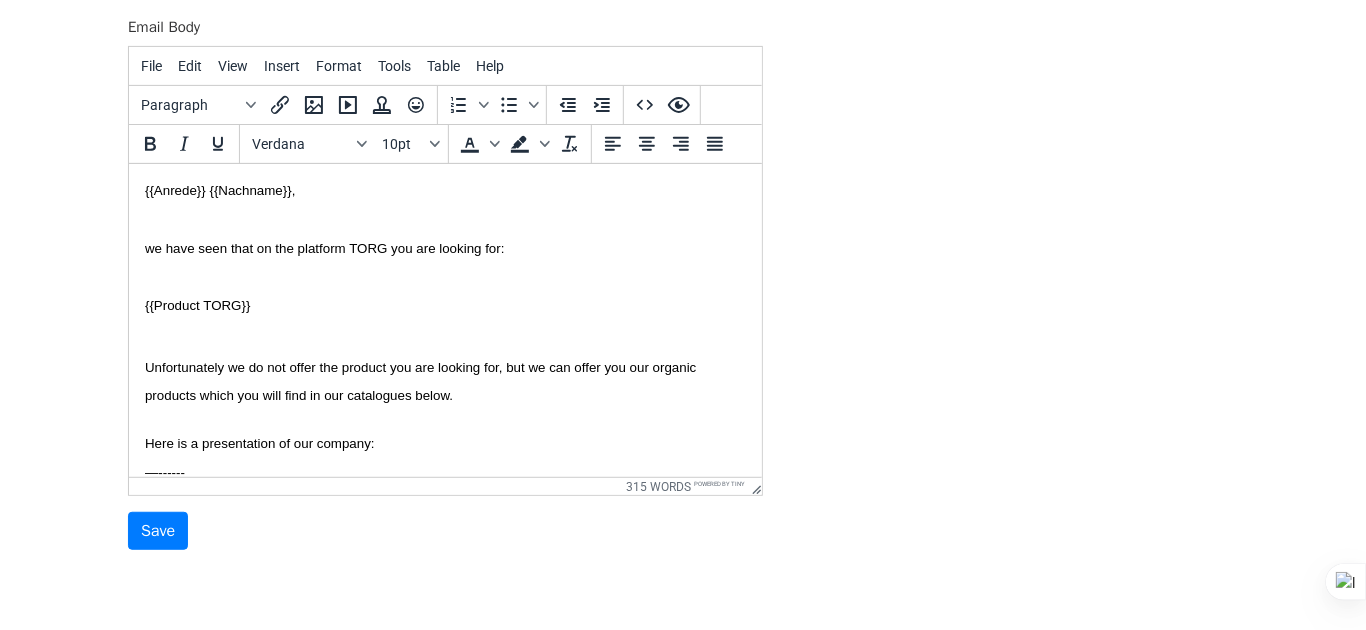 scroll, scrollTop: 800, scrollLeft: 0, axis: vertical 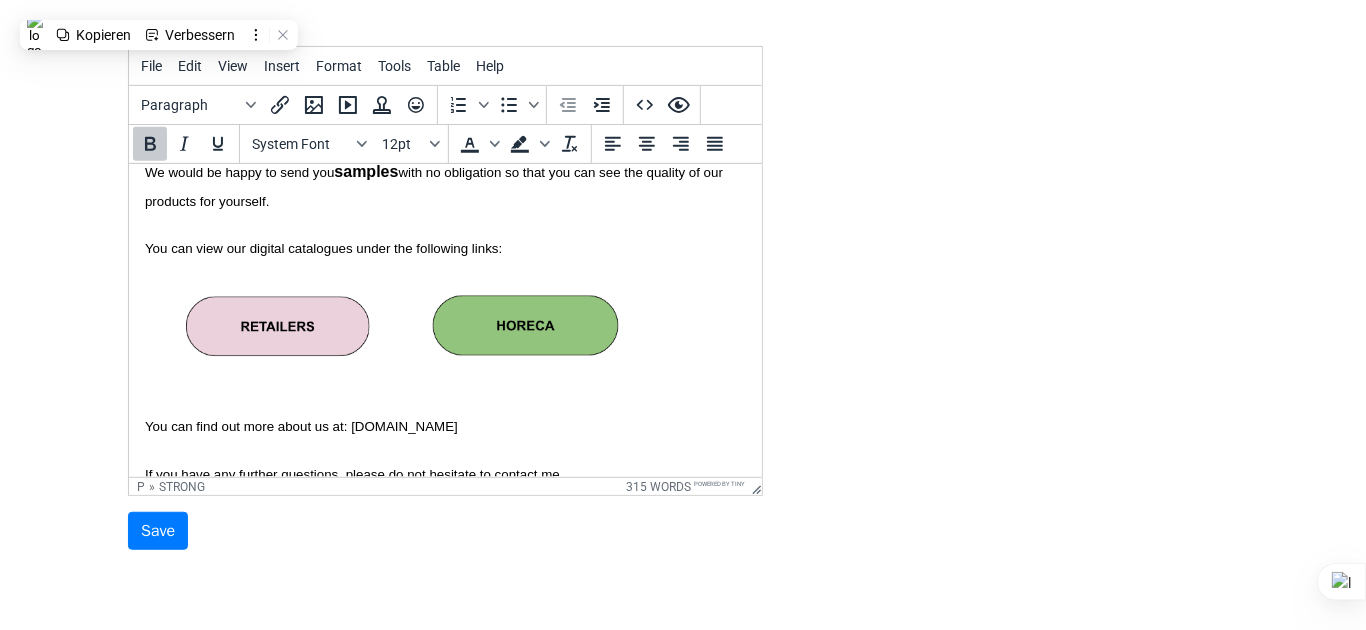 click at bounding box center [444, 224] 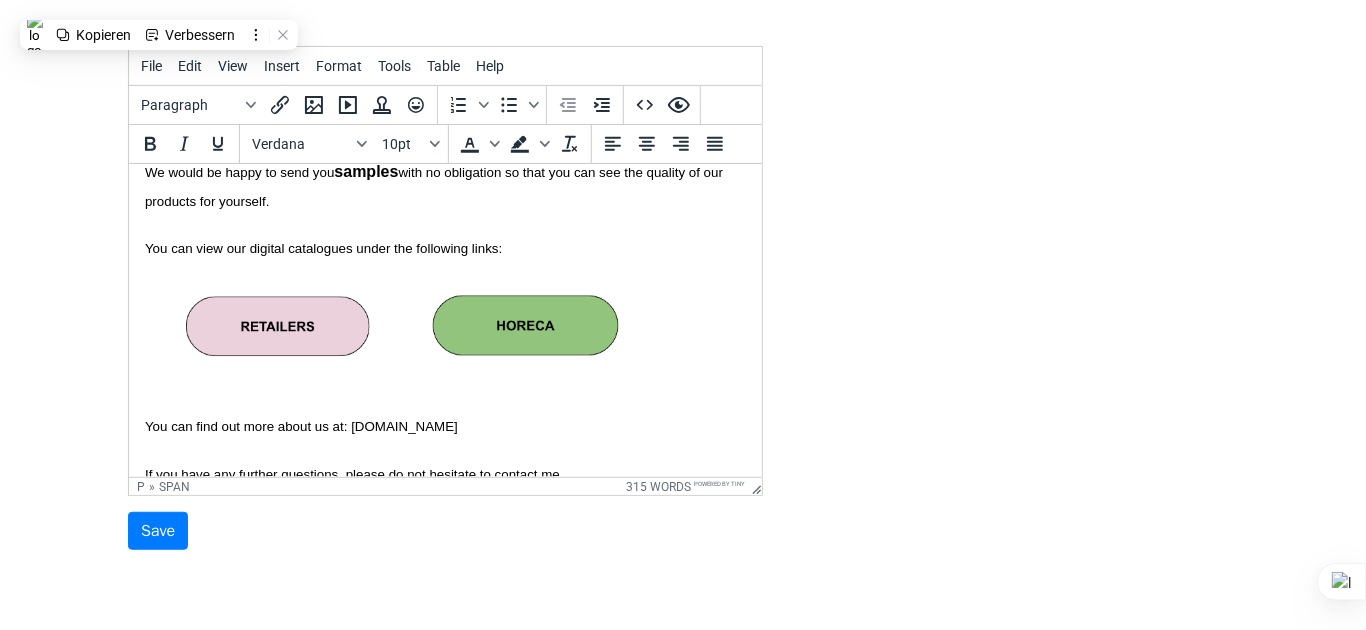 click on "with no obligation so that you can see the quality of our products for yourself." at bounding box center [435, 187] 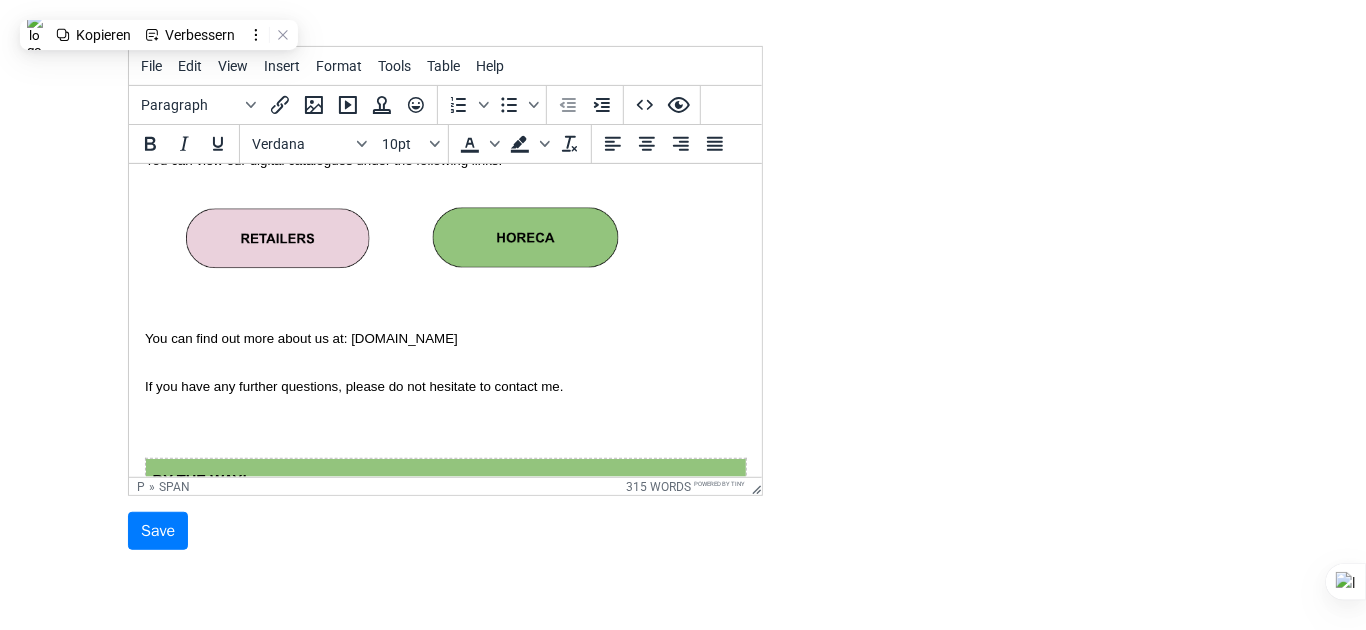 scroll, scrollTop: 1190, scrollLeft: 0, axis: vertical 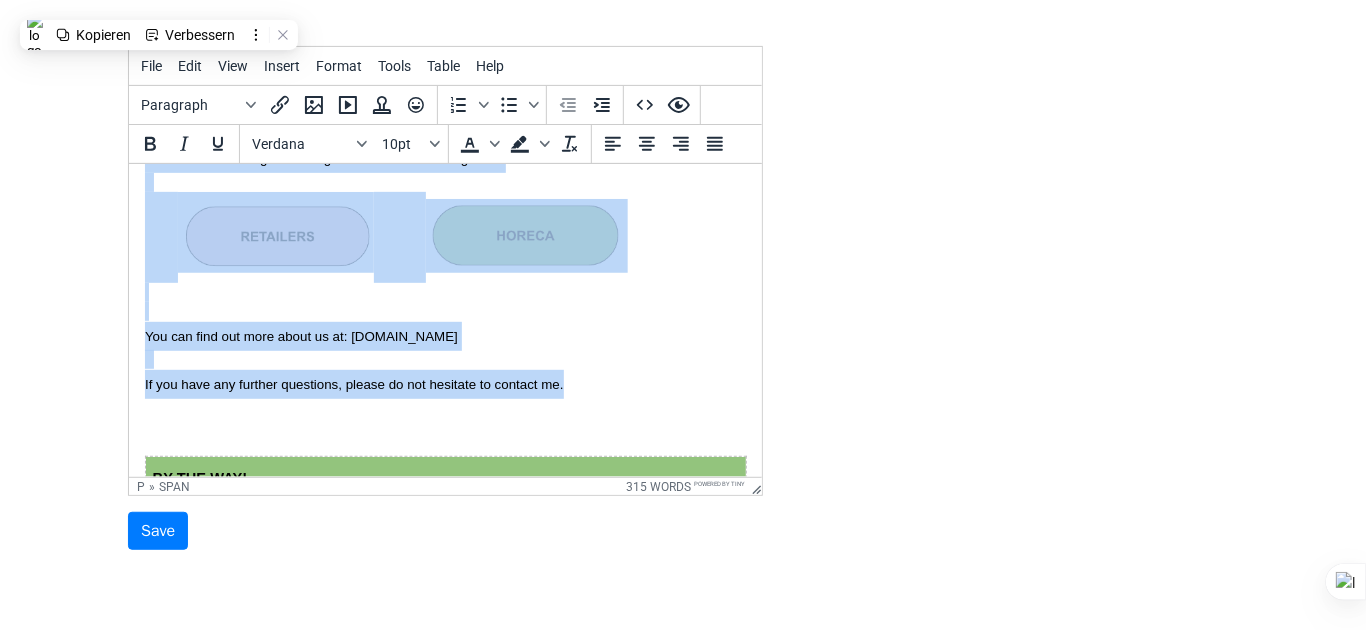 drag, startPoint x: 147, startPoint y: 245, endPoint x: 650, endPoint y: 376, distance: 519.7788 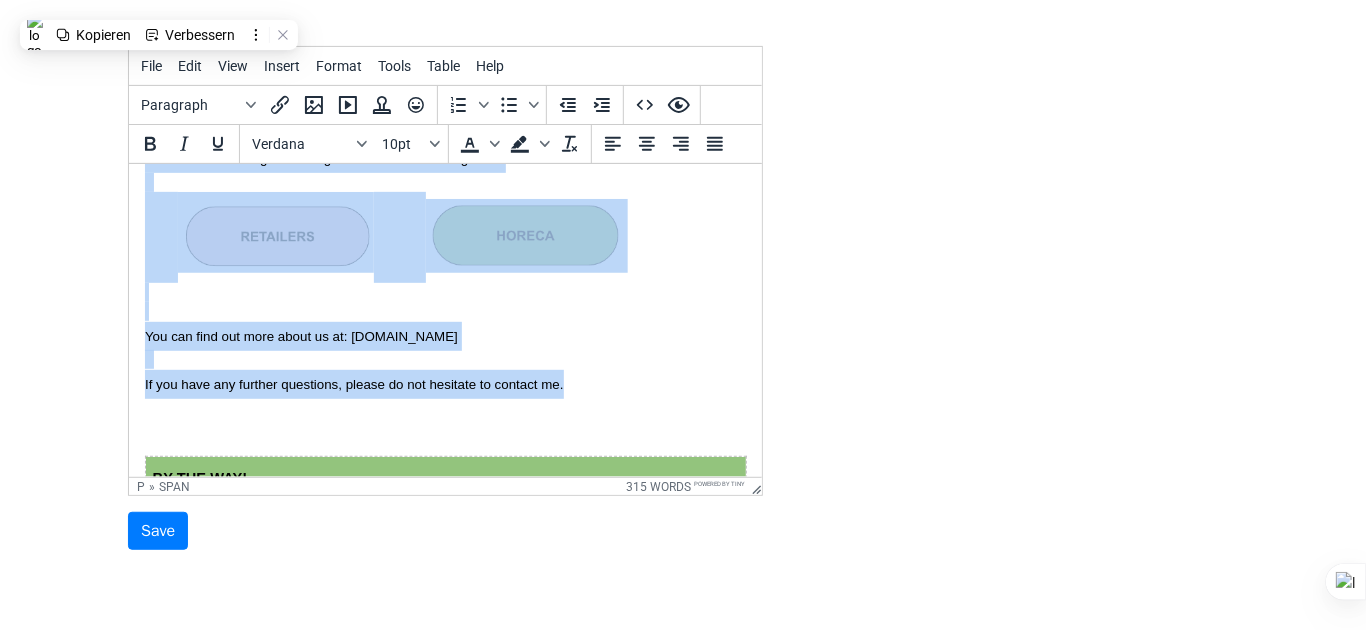 paste 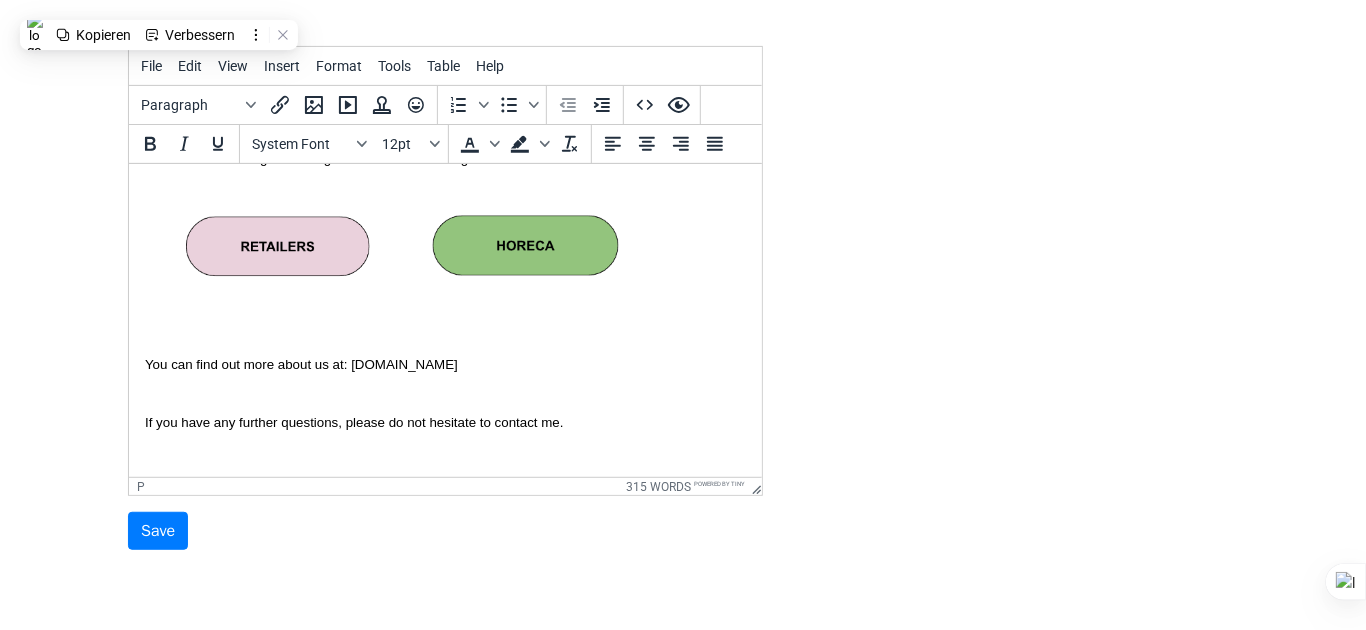 click at bounding box center [444, 322] 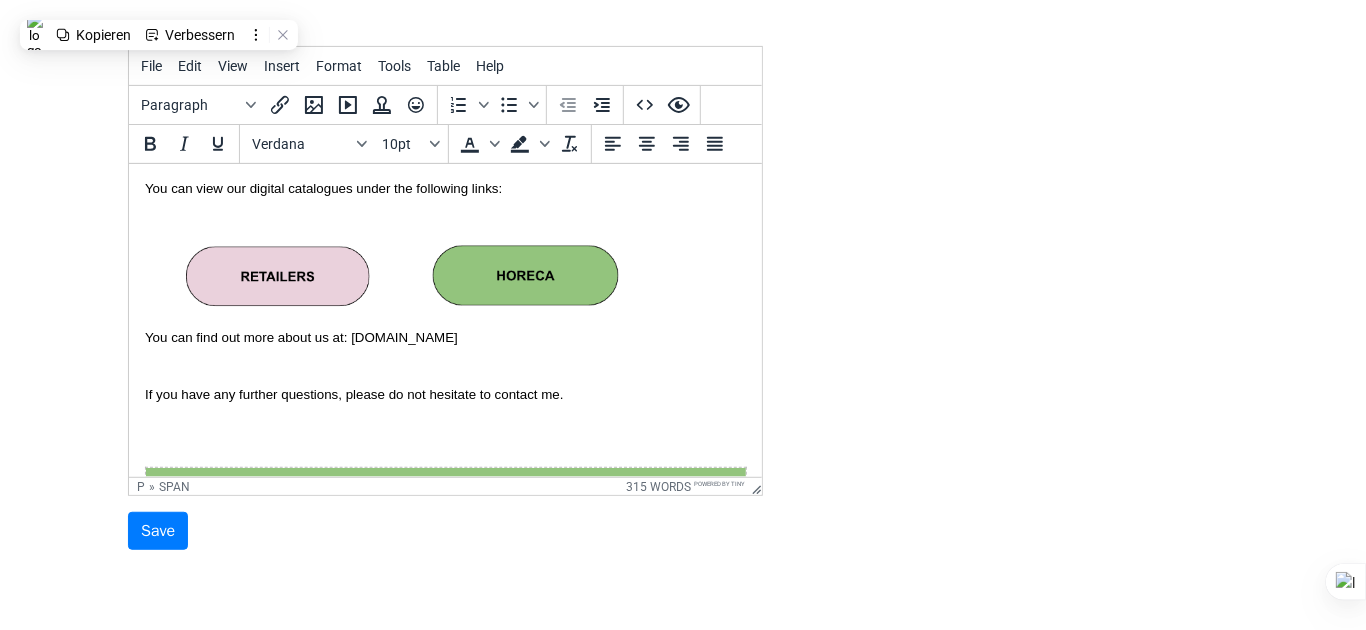 scroll, scrollTop: 1290, scrollLeft: 0, axis: vertical 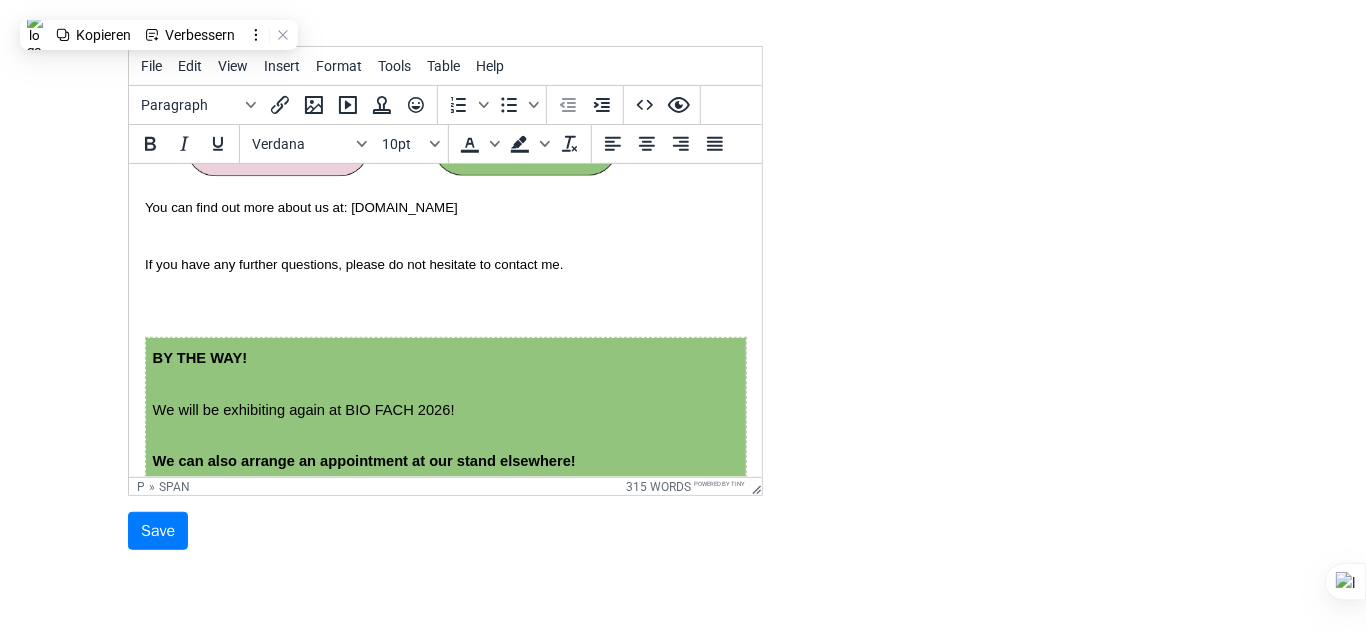click at bounding box center (444, 308) 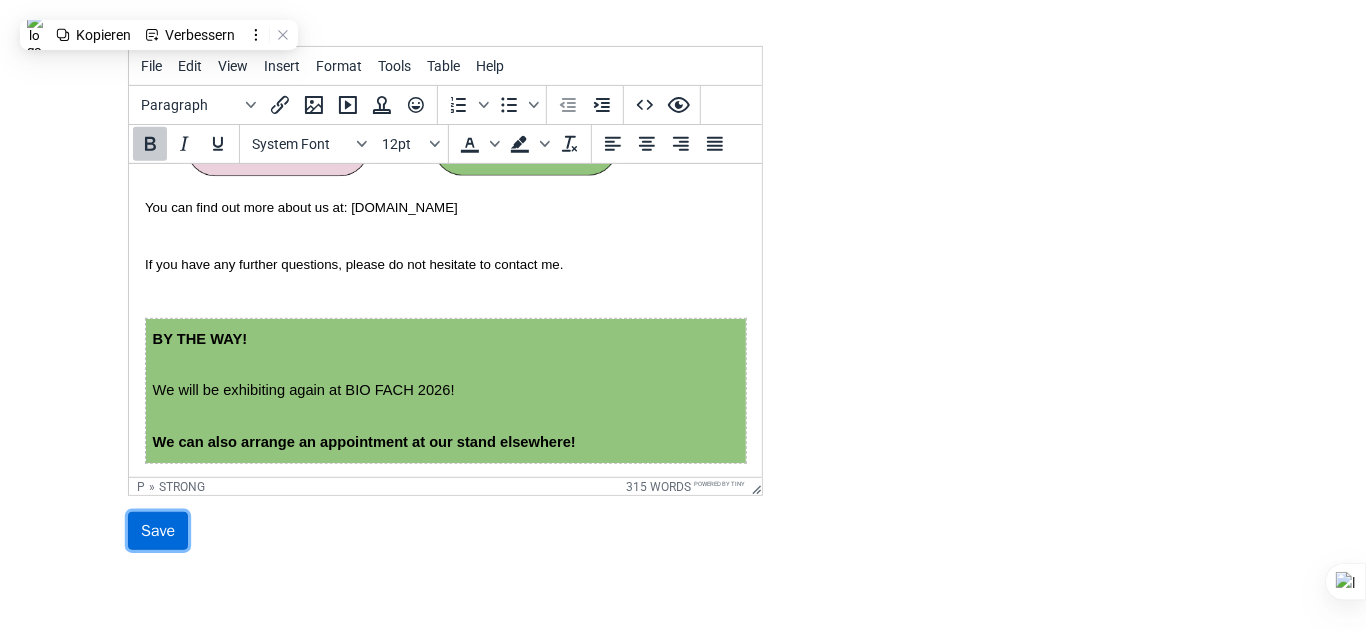click on "Save" at bounding box center (158, 531) 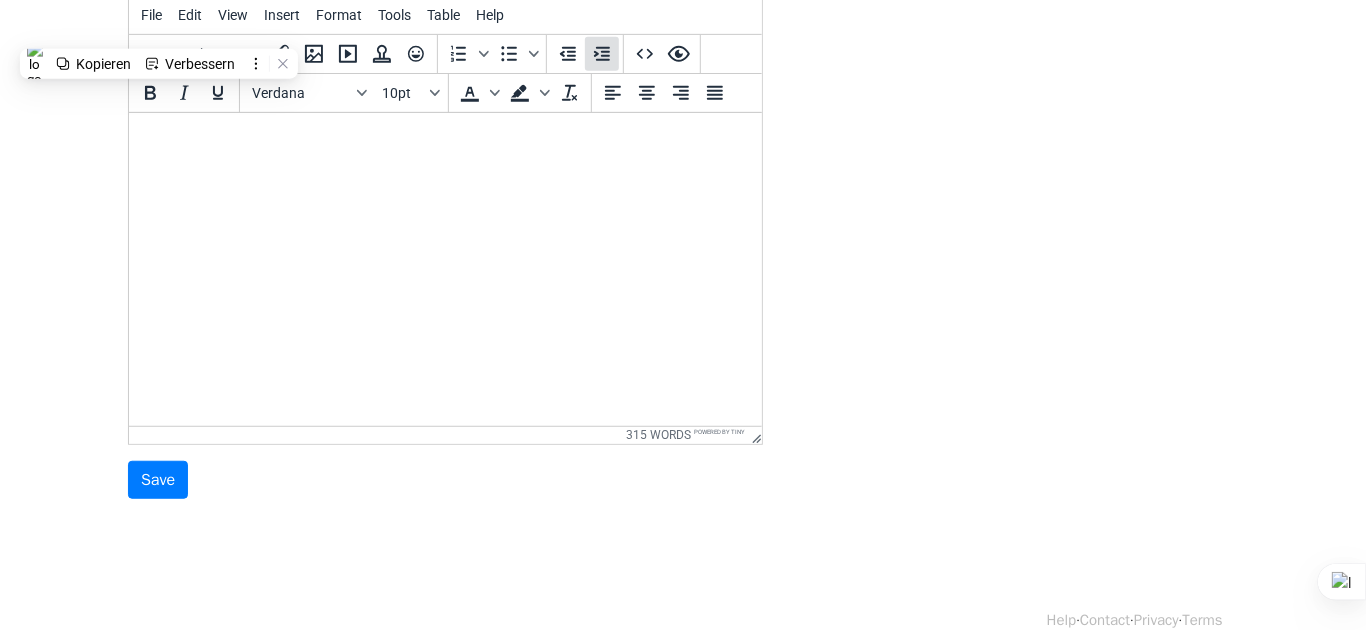 scroll, scrollTop: 444, scrollLeft: 0, axis: vertical 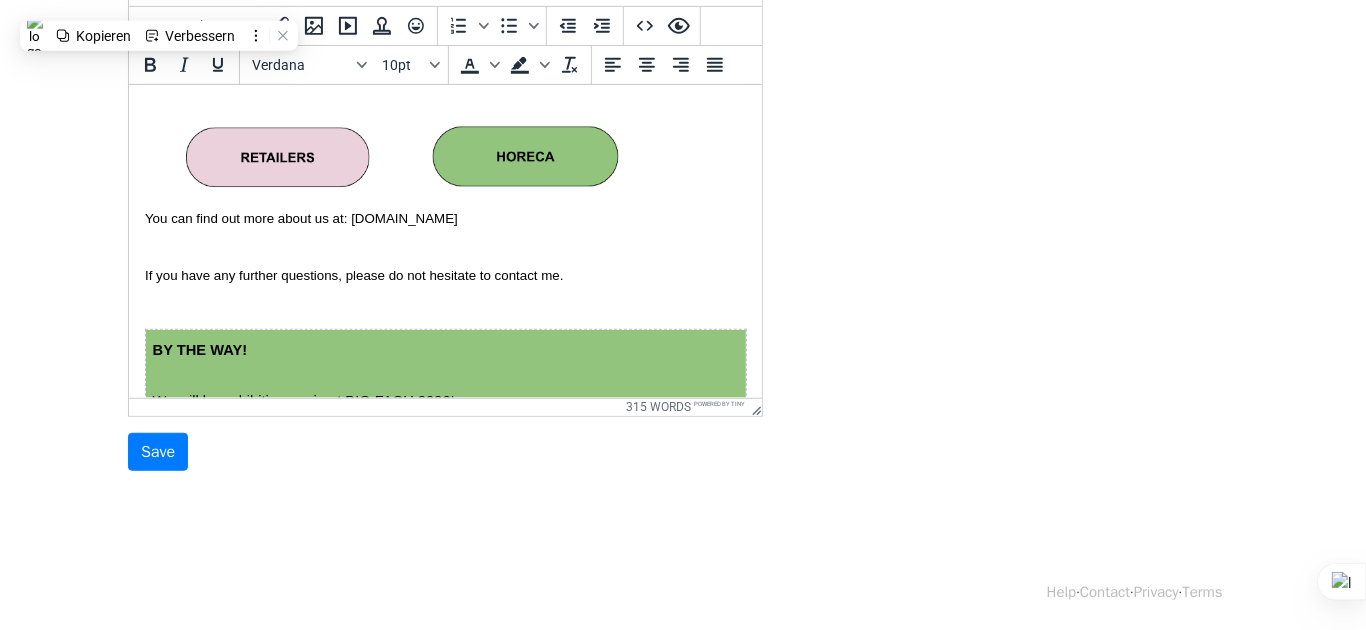 click at bounding box center (275, 152) 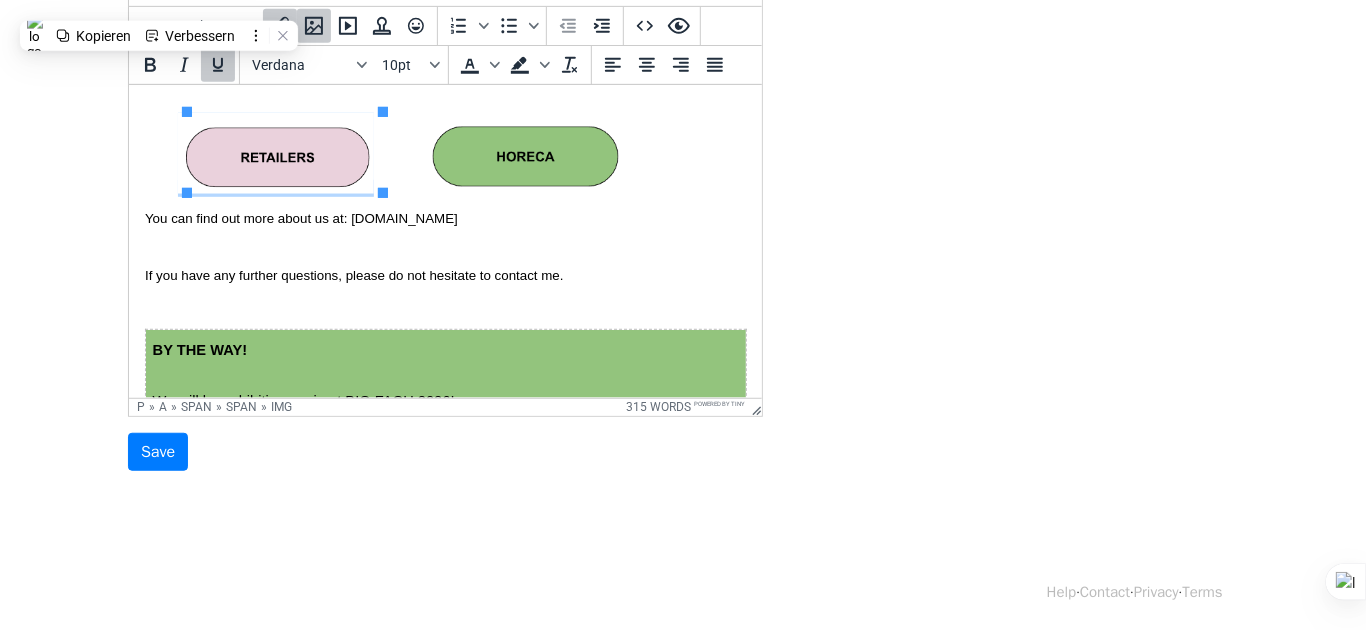 click at bounding box center (275, 152) 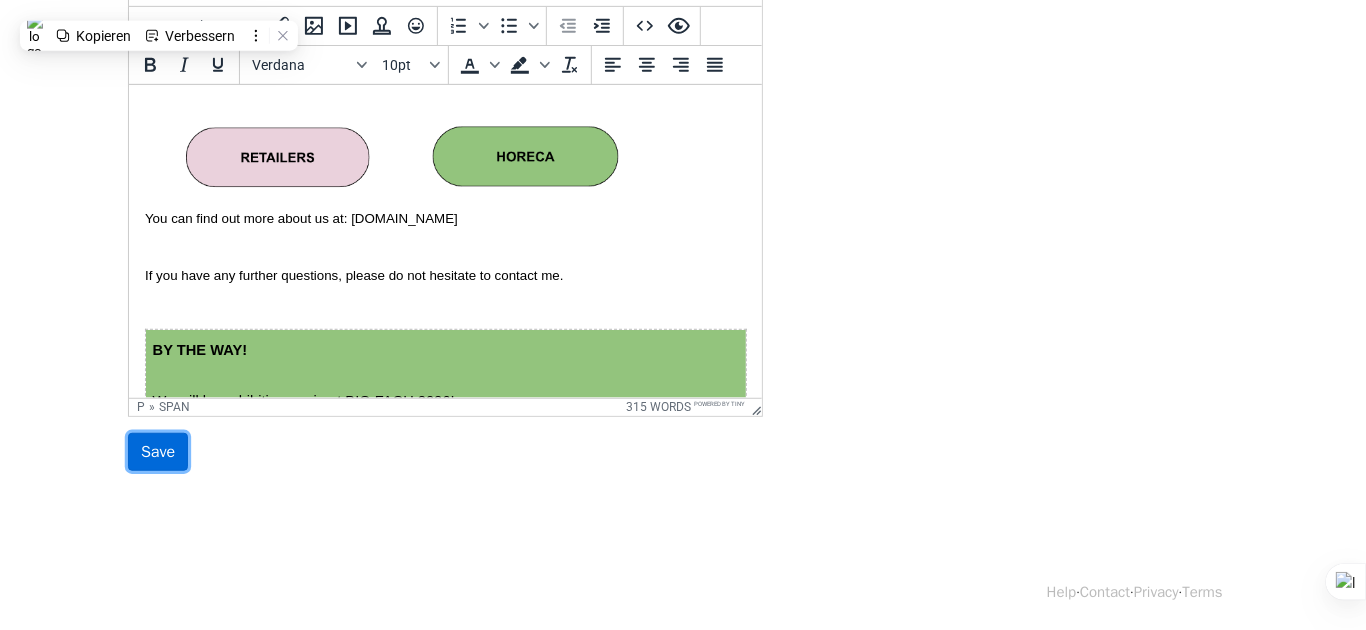 click on "Save" at bounding box center (158, 452) 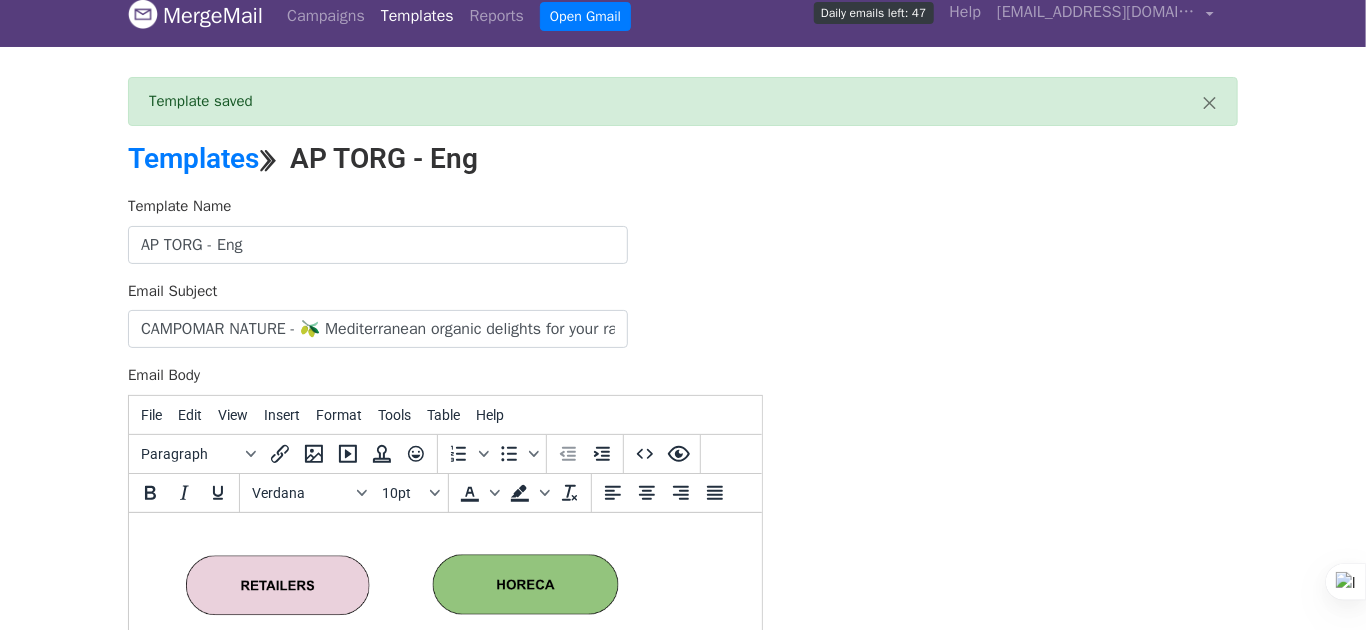 scroll, scrollTop: 0, scrollLeft: 0, axis: both 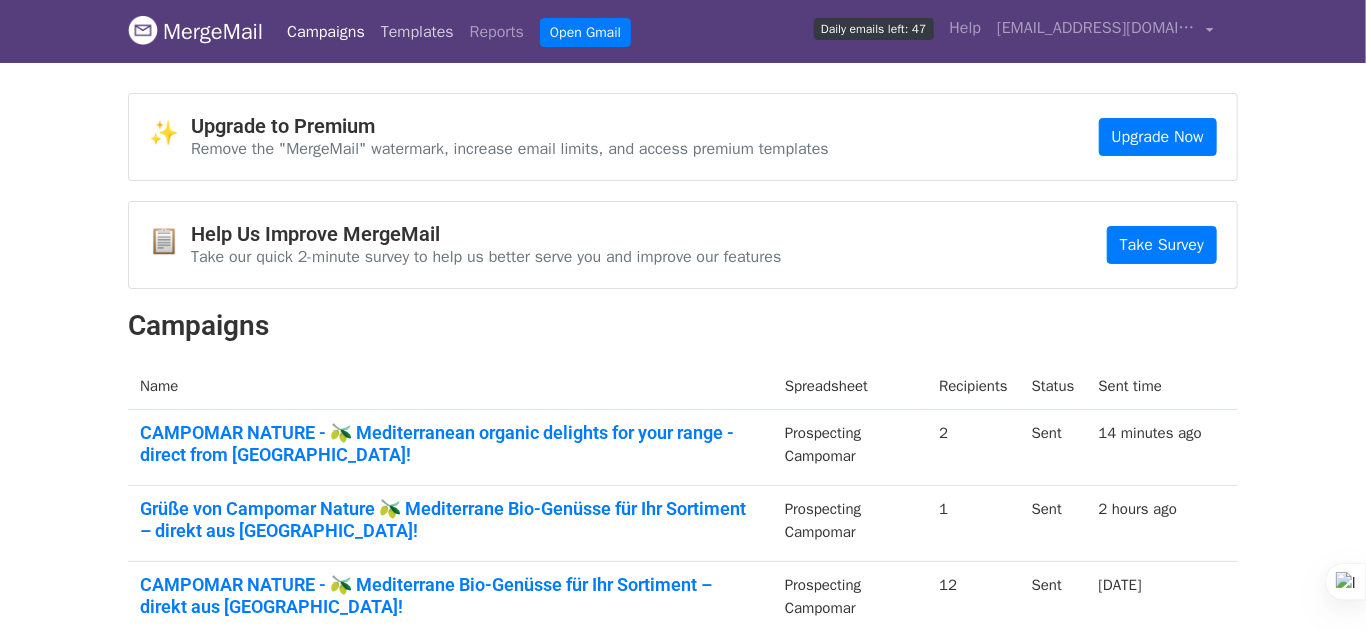 click on "Templates" at bounding box center [417, 32] 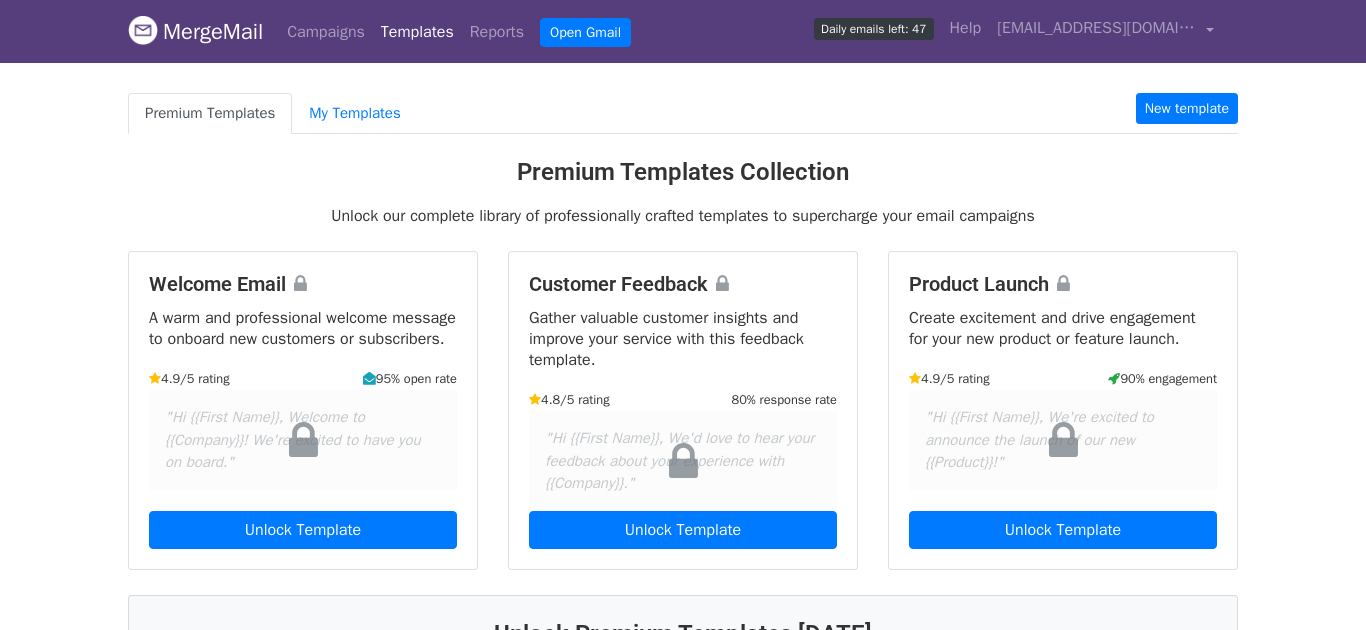 scroll, scrollTop: 0, scrollLeft: 0, axis: both 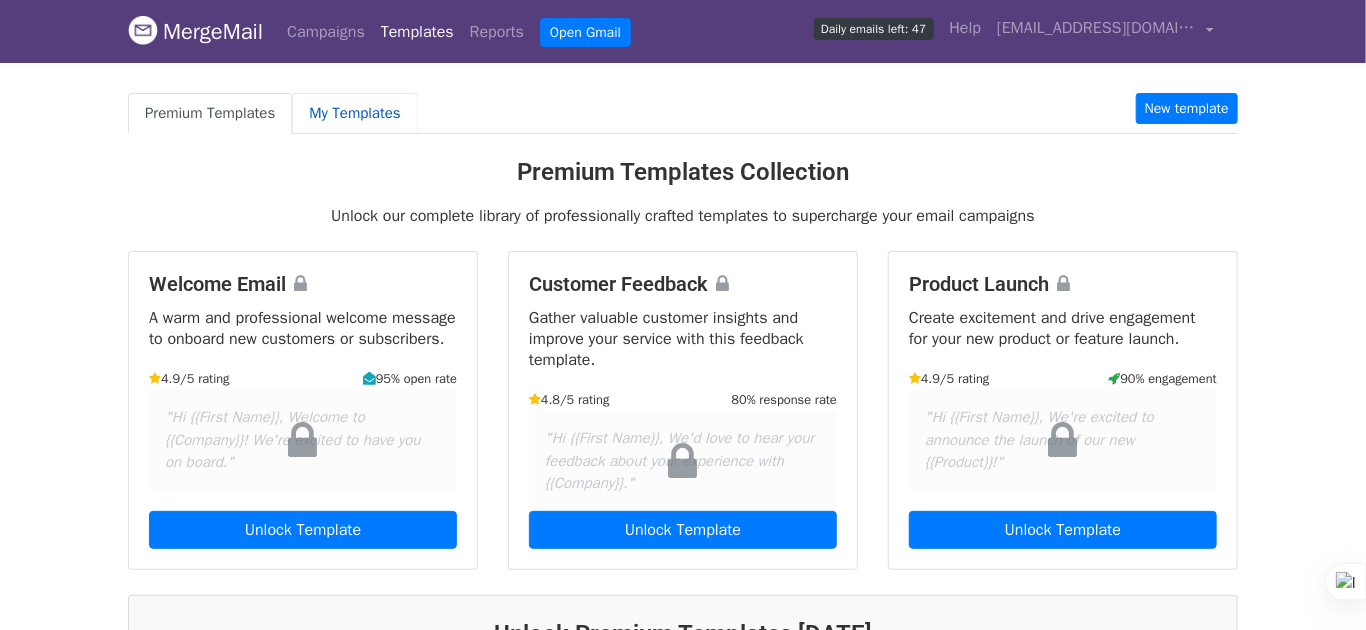 click on "My Templates" at bounding box center [354, 113] 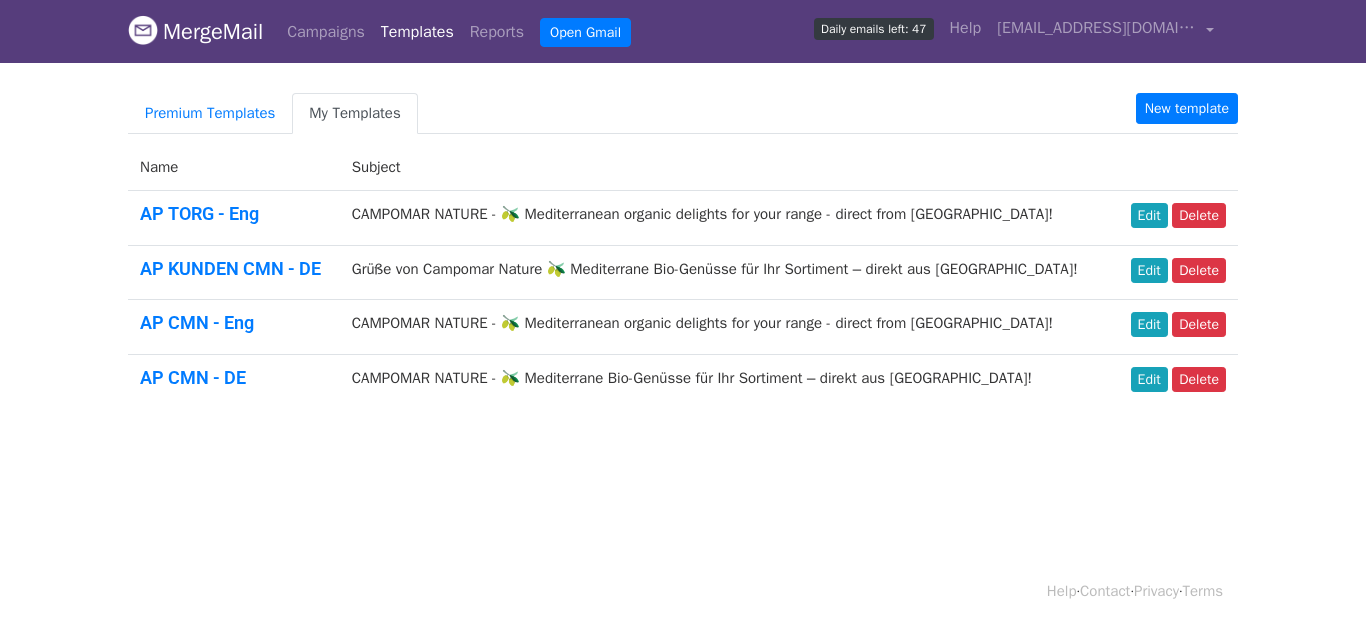 scroll, scrollTop: 0, scrollLeft: 0, axis: both 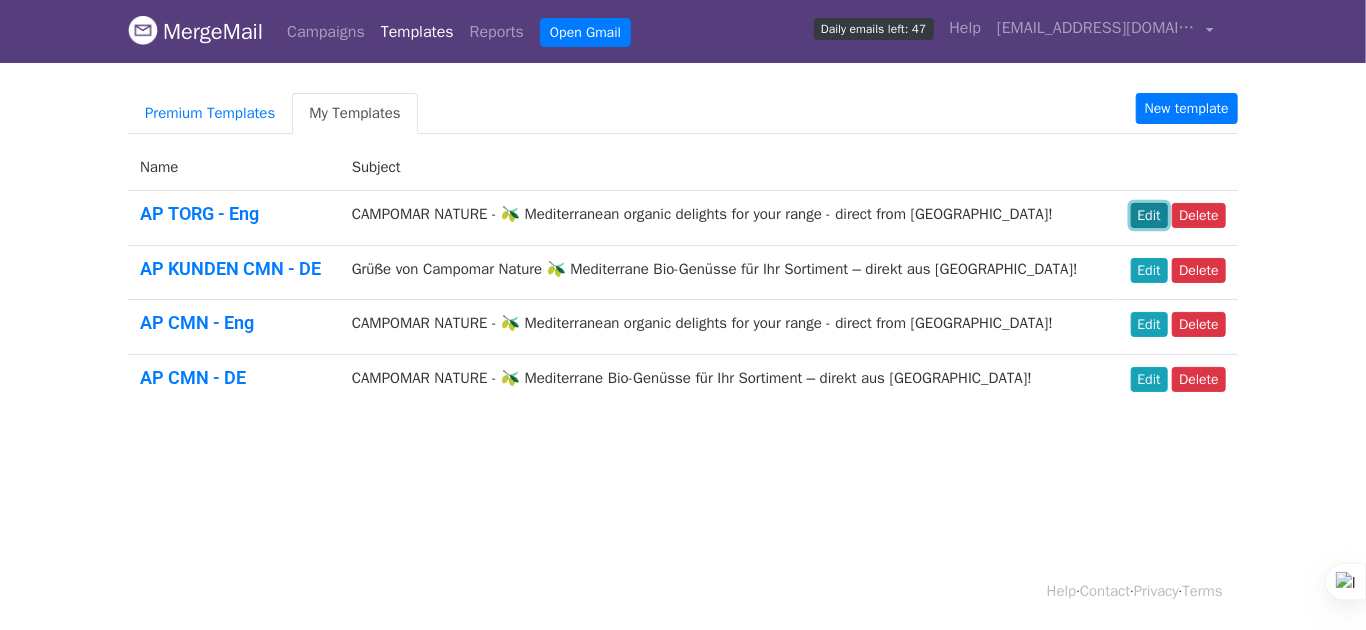 drag, startPoint x: 1143, startPoint y: 212, endPoint x: 1022, endPoint y: 247, distance: 125.96031 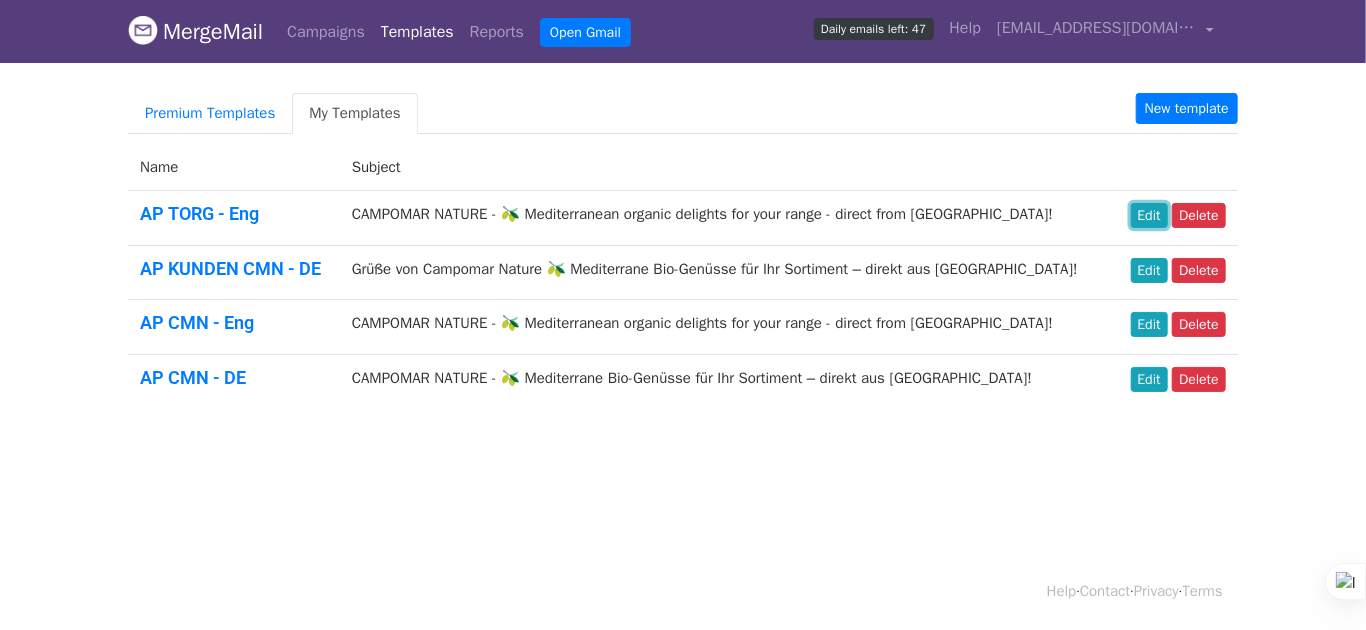 click on "Edit" at bounding box center (1149, 215) 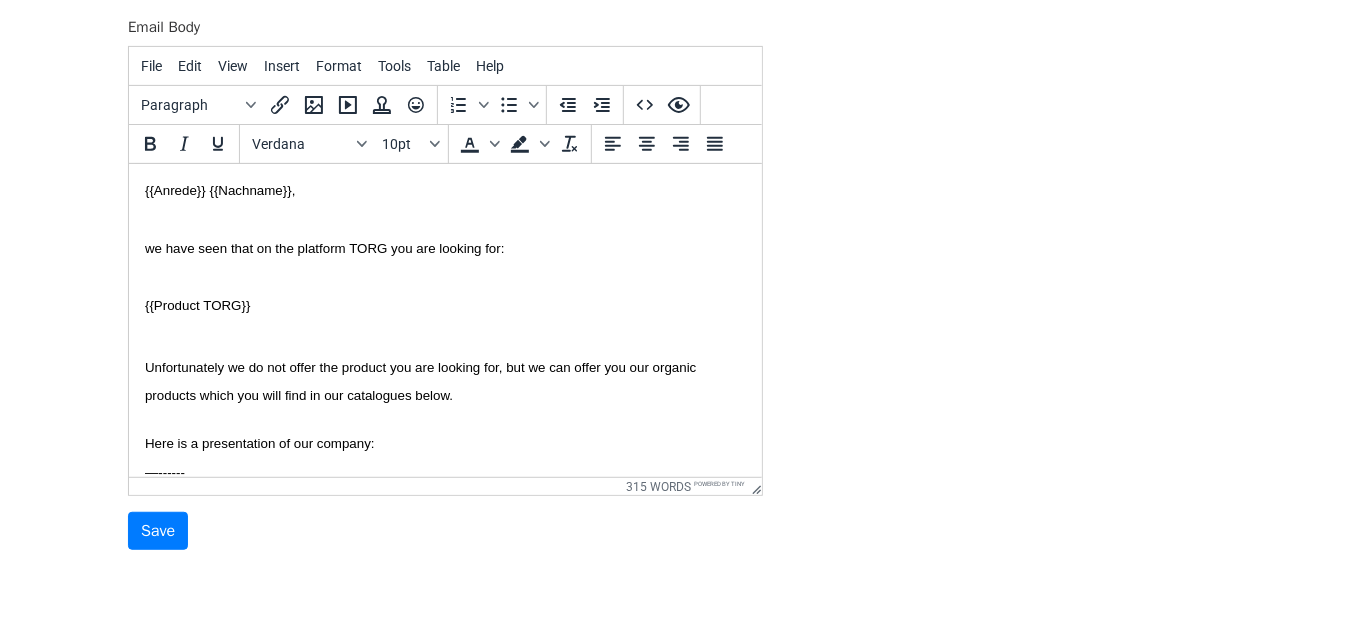 scroll, scrollTop: 200, scrollLeft: 0, axis: vertical 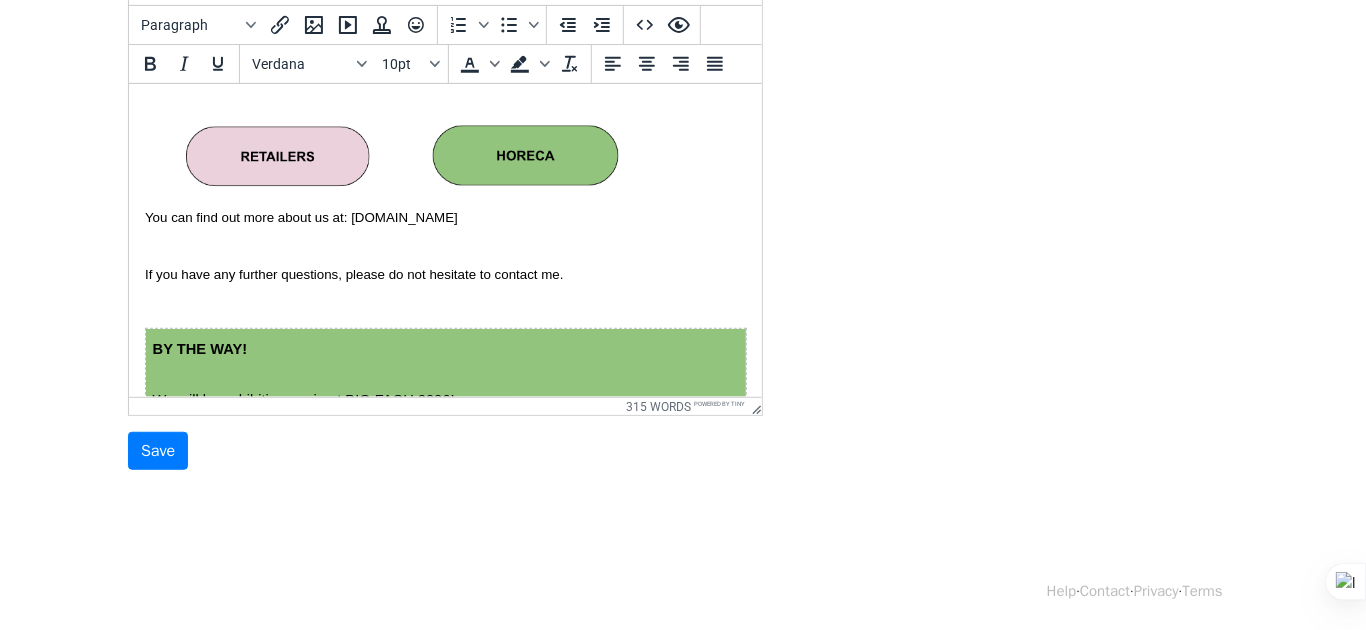 click at bounding box center (444, 157) 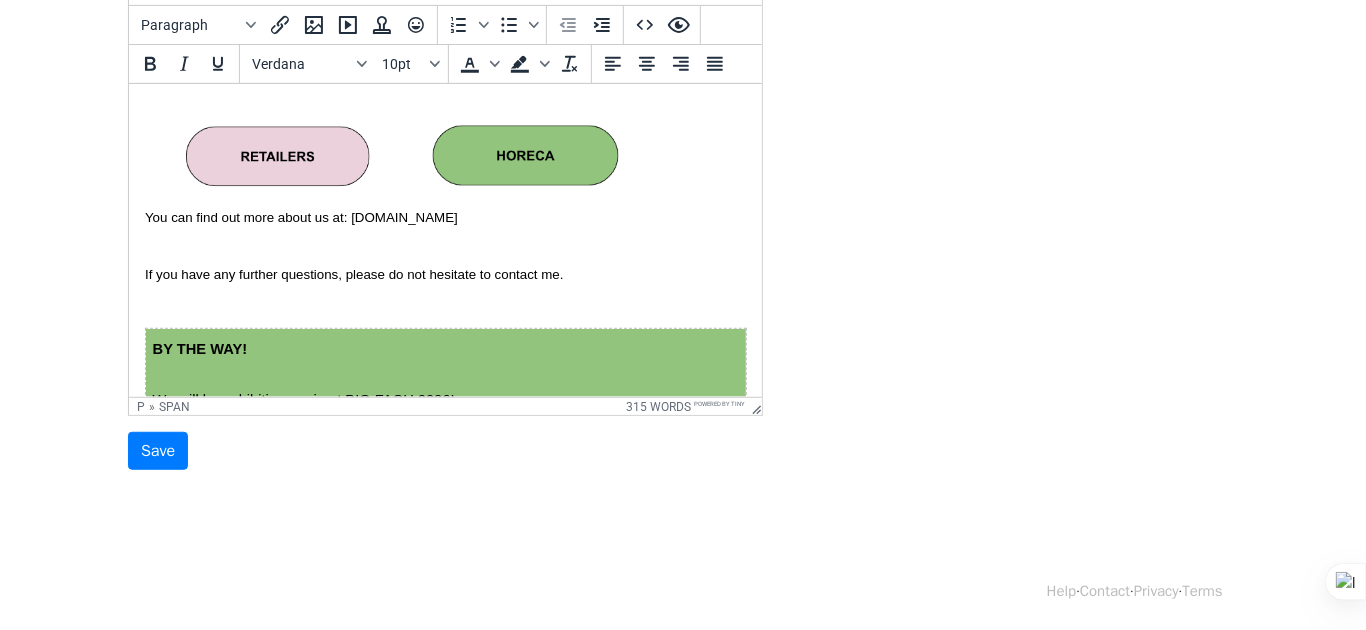 click at bounding box center (444, 157) 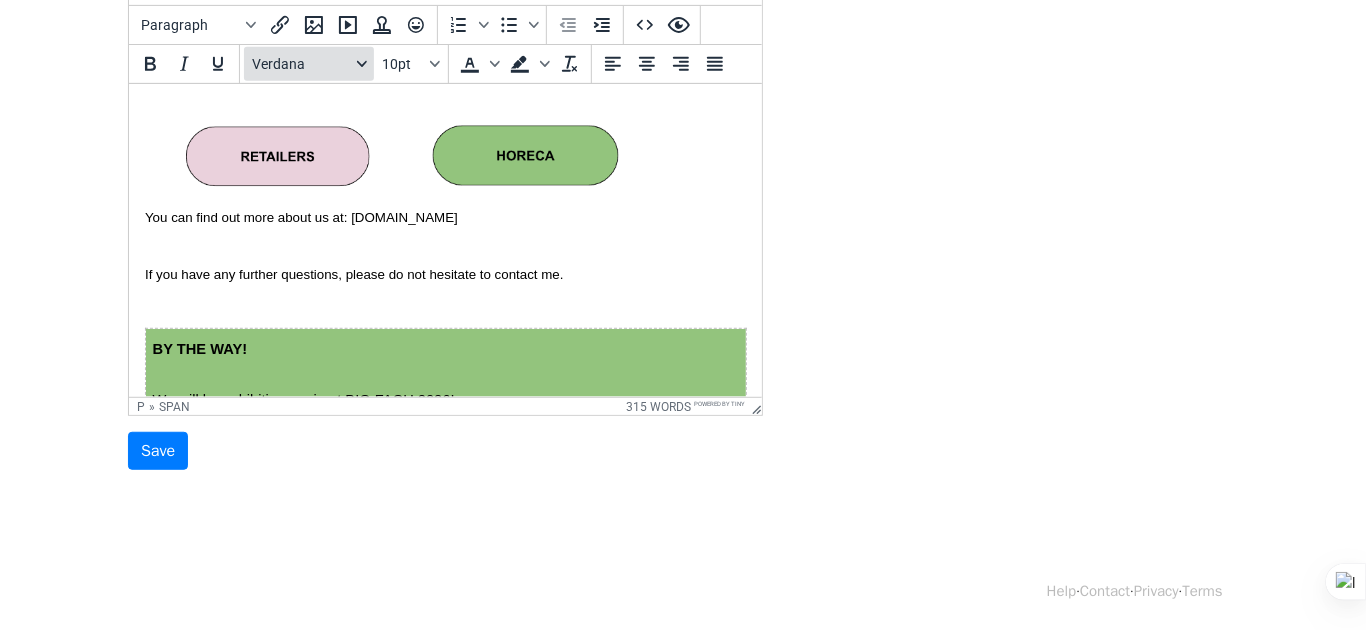 type 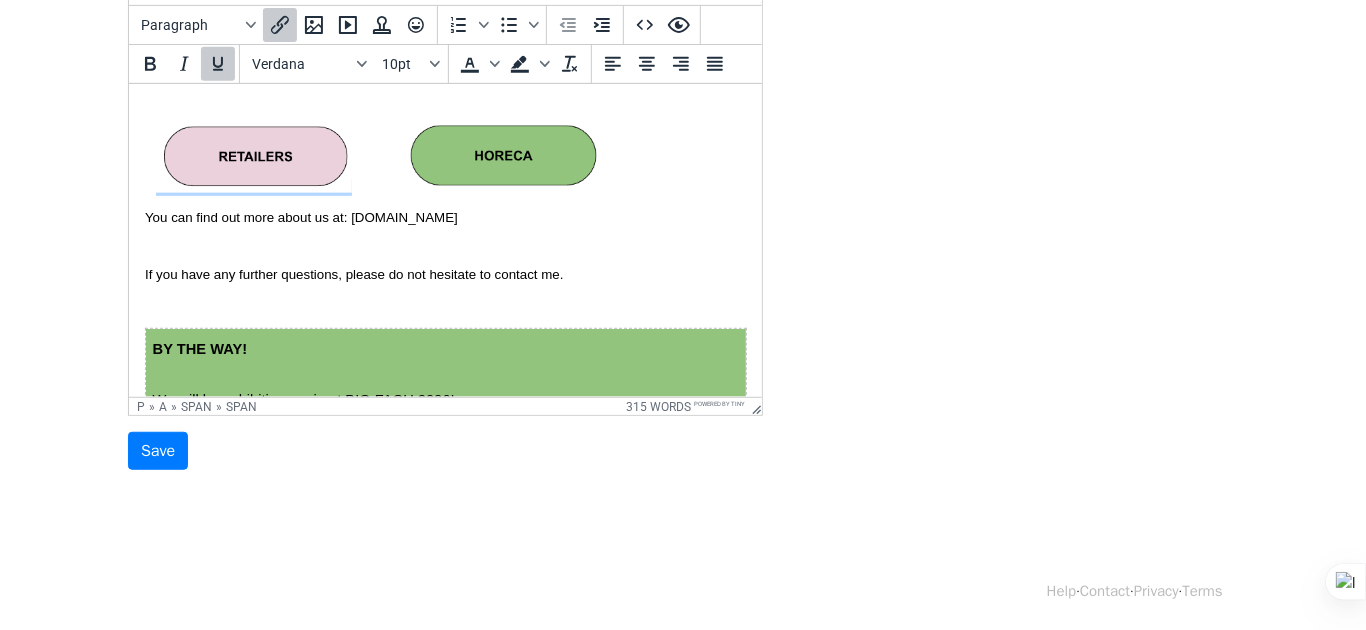 click on "﻿" at bounding box center [444, 157] 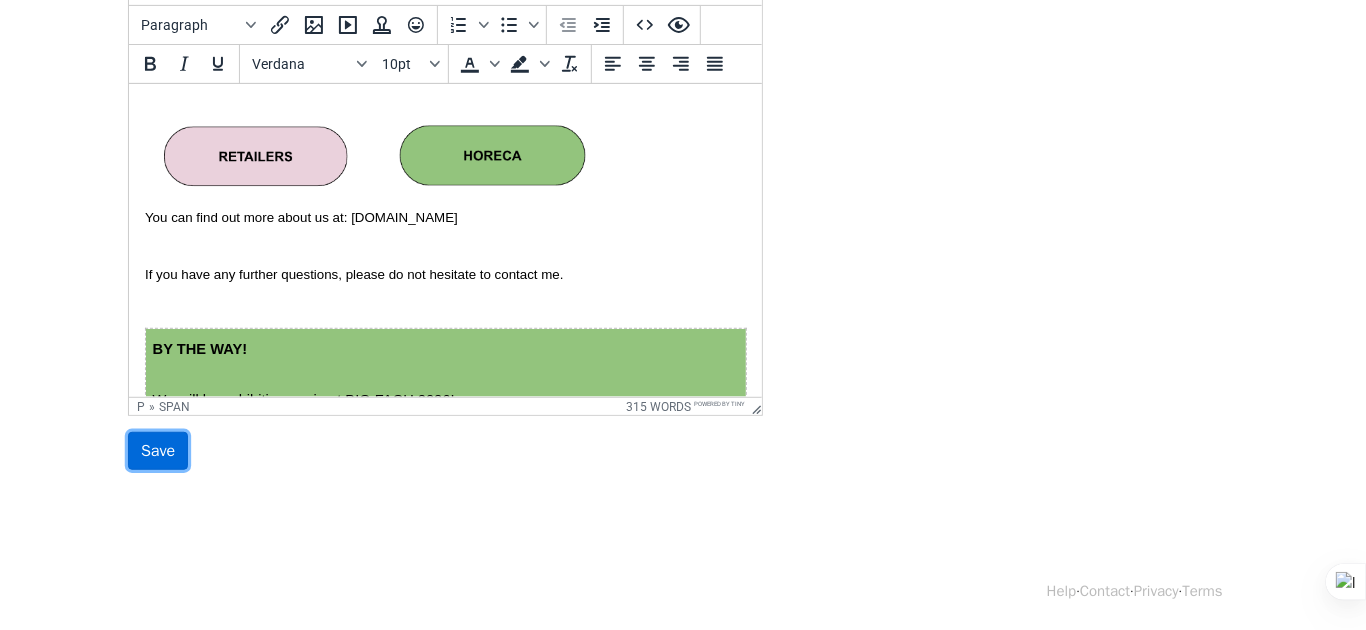 click on "Save" at bounding box center (158, 451) 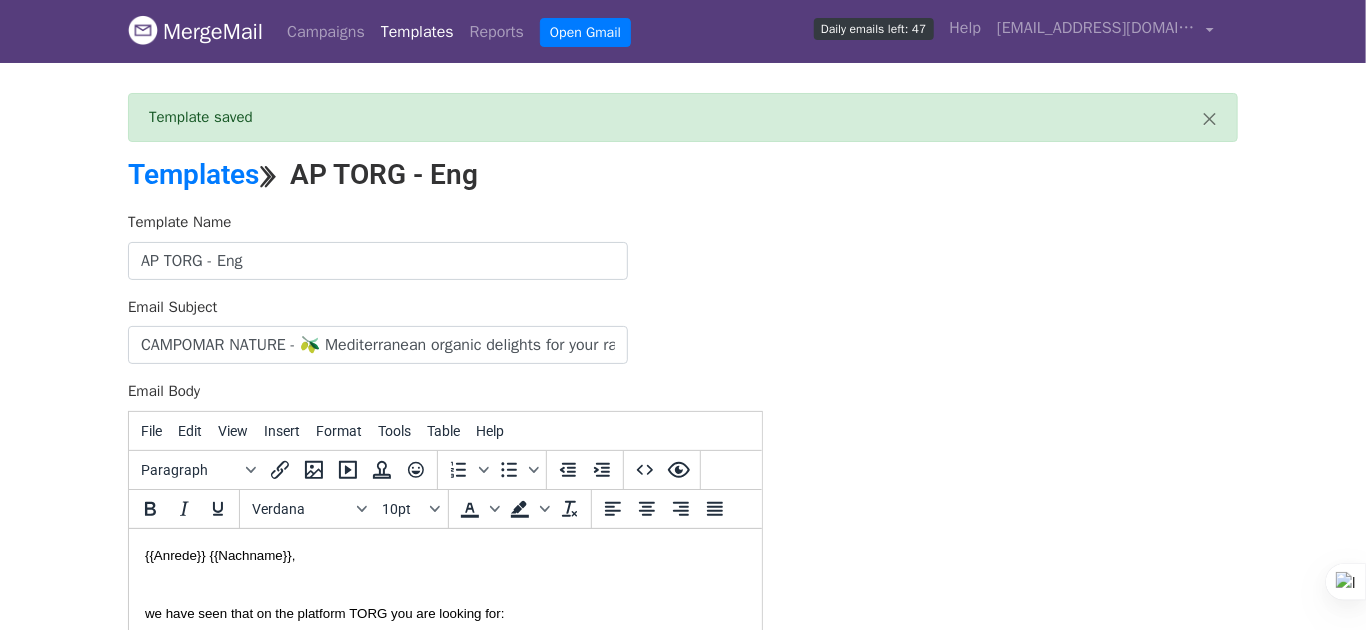 scroll, scrollTop: 0, scrollLeft: 0, axis: both 